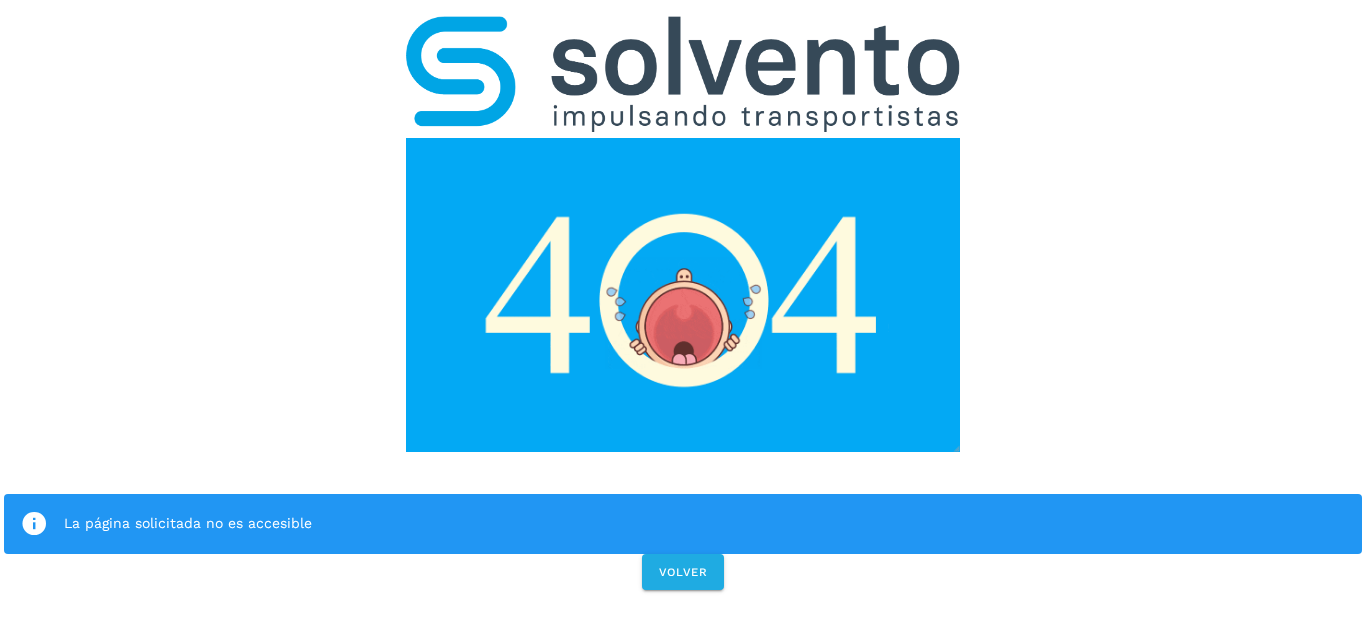 scroll, scrollTop: 0, scrollLeft: 0, axis: both 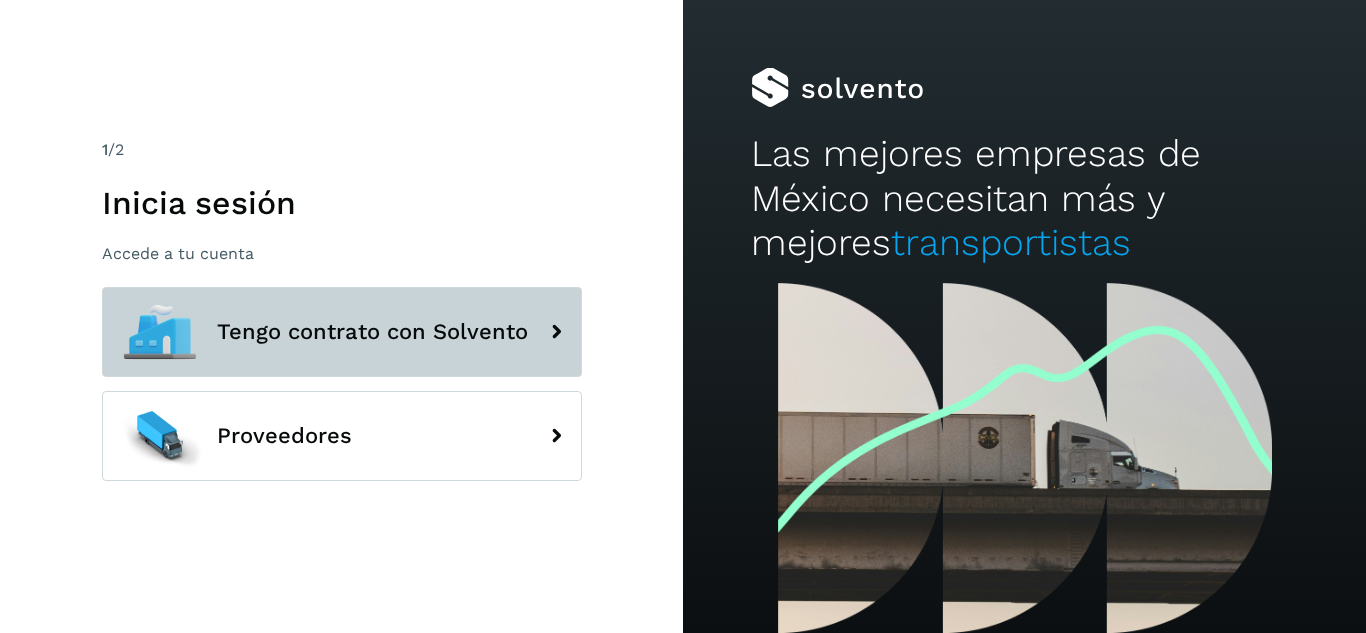 click on "Tengo contrato con Solvento" 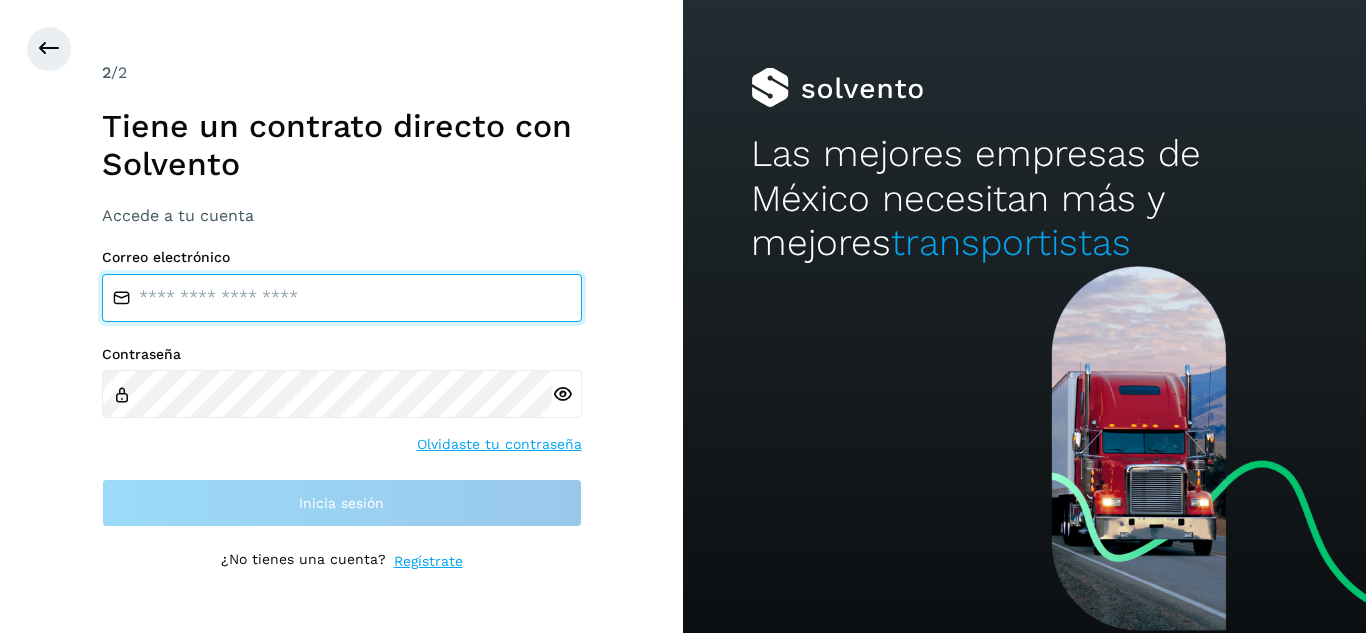 type on "**********" 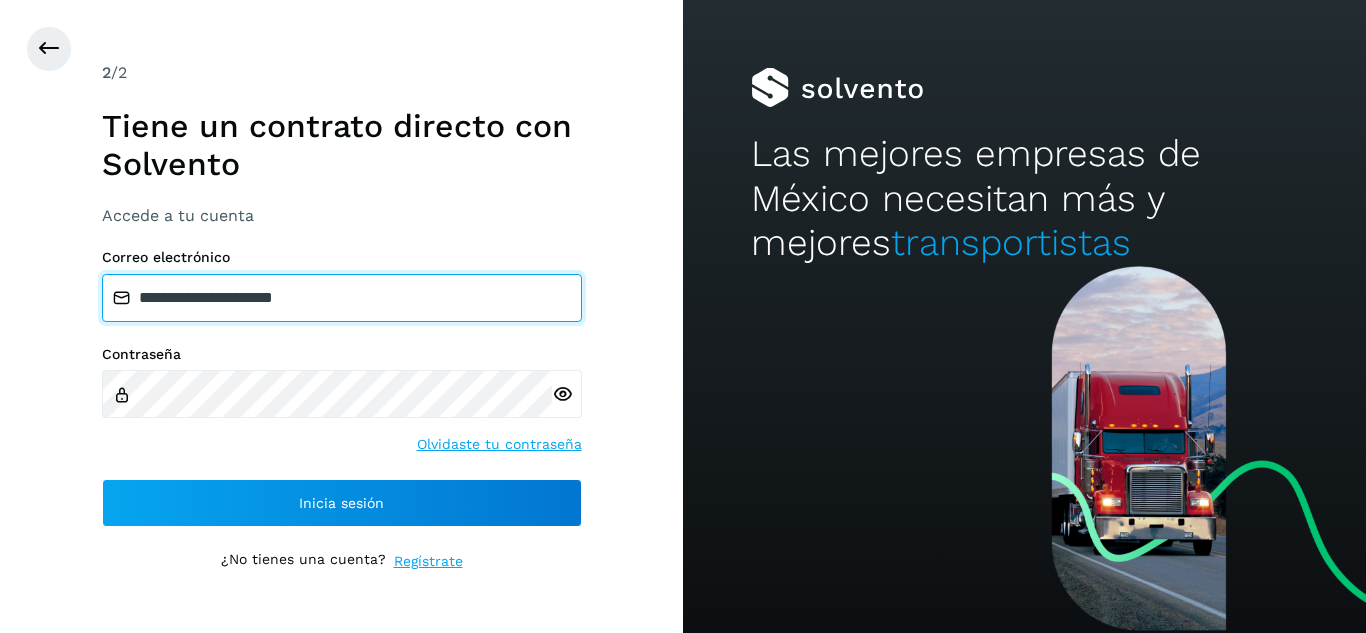click on "**********" at bounding box center (342, 298) 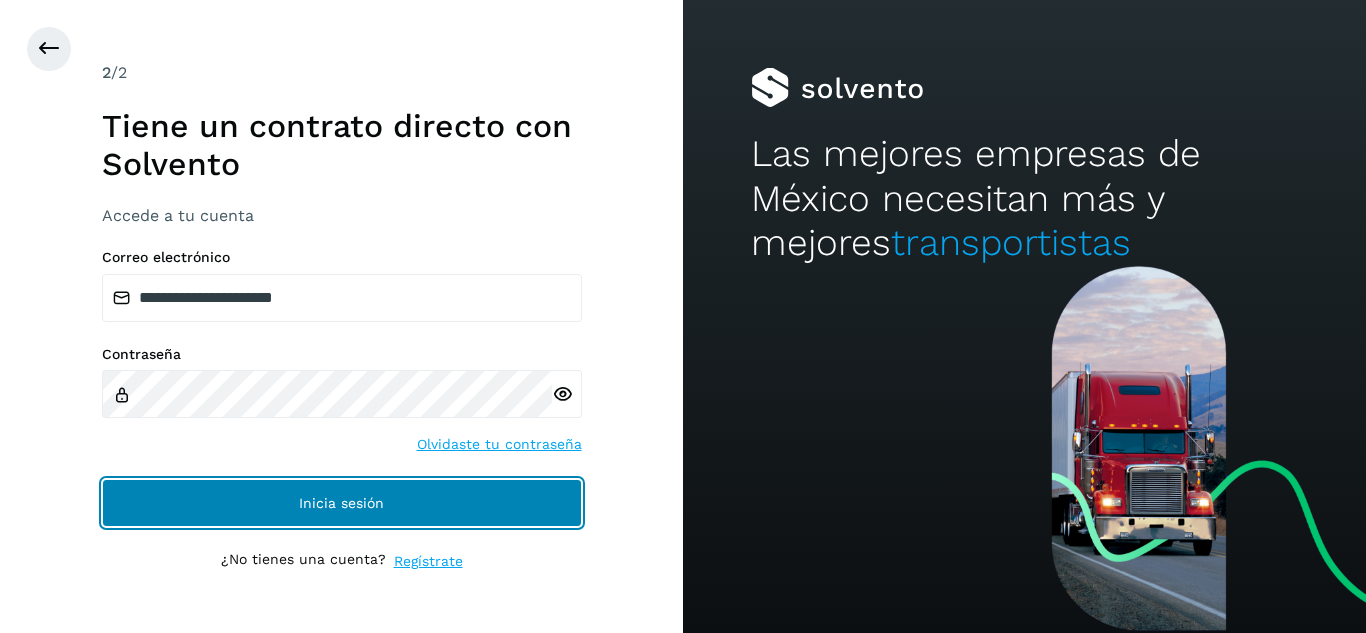 click on "Inicia sesión" at bounding box center (342, 503) 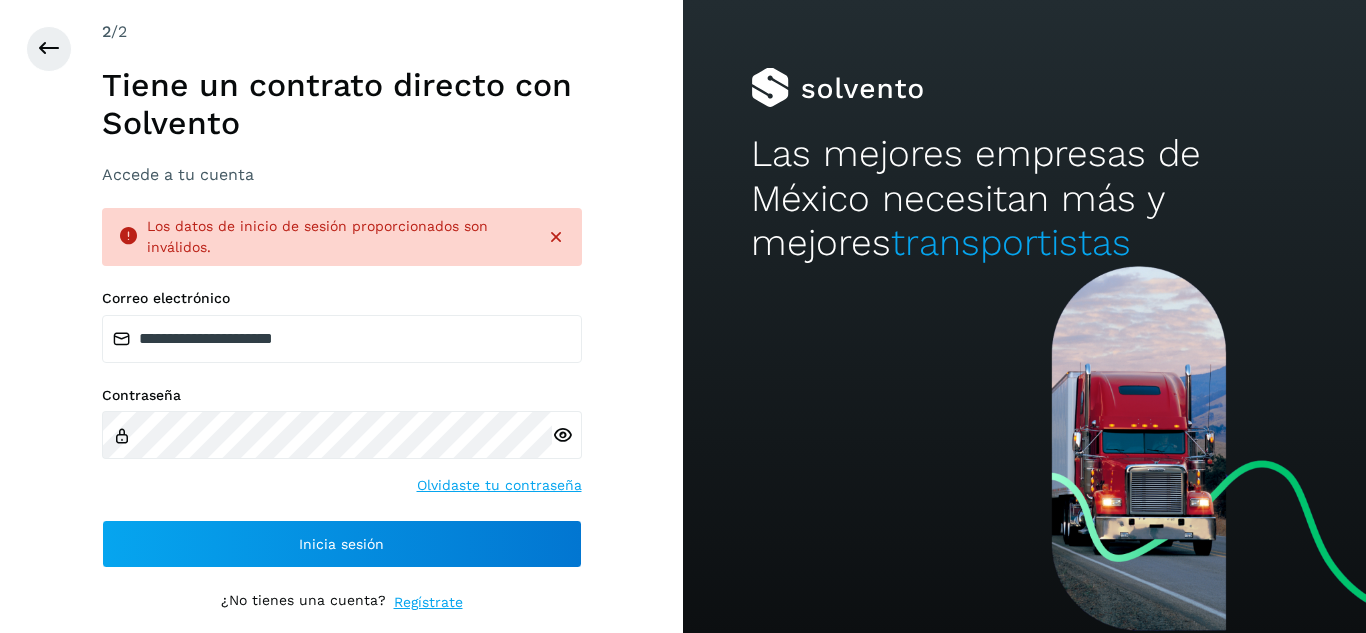 click at bounding box center [556, 237] 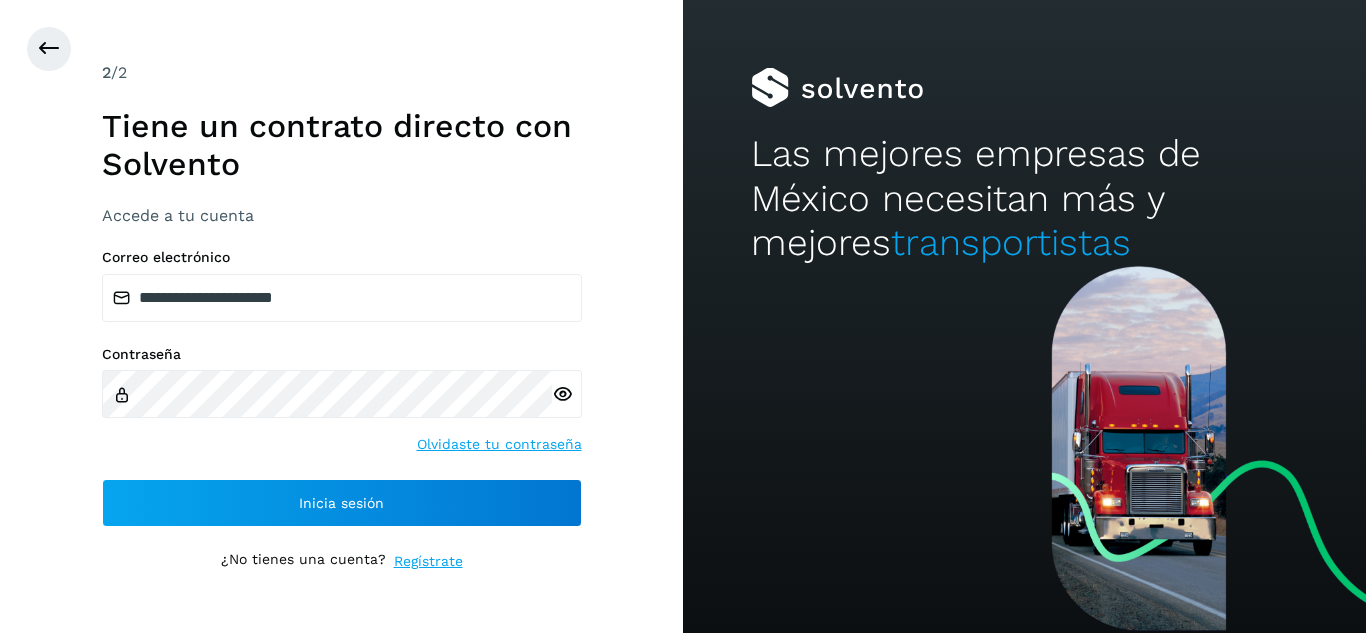click at bounding box center [562, 394] 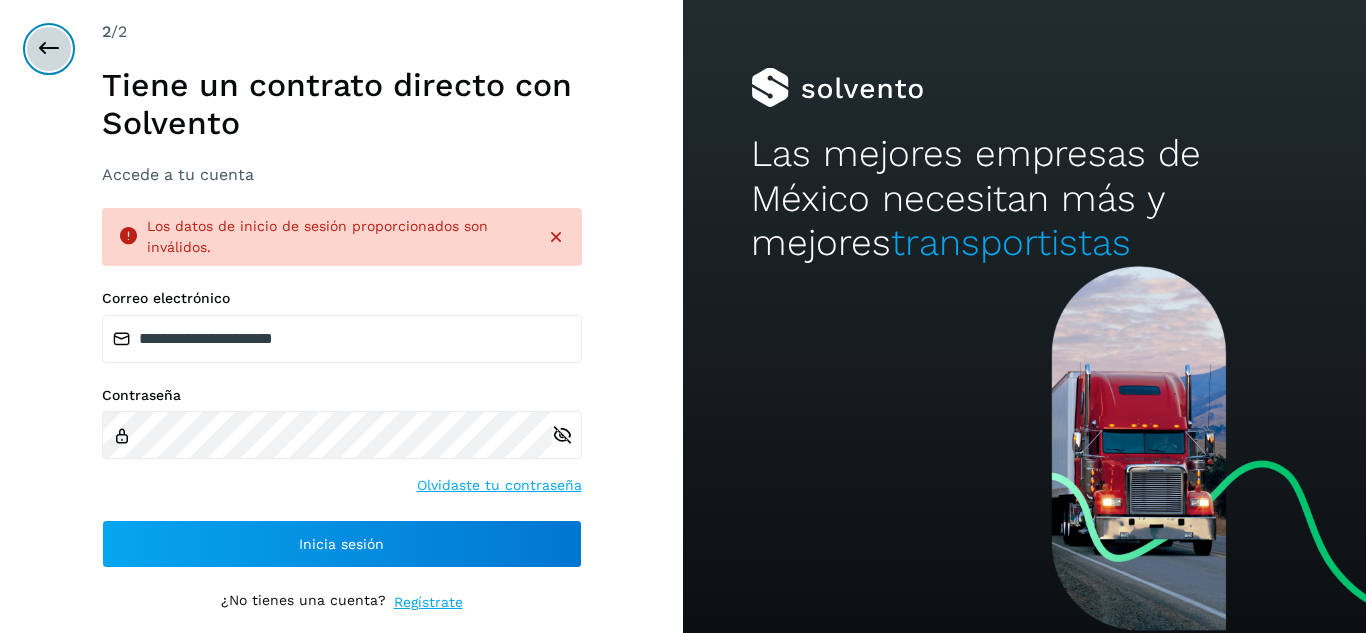 click at bounding box center [49, 49] 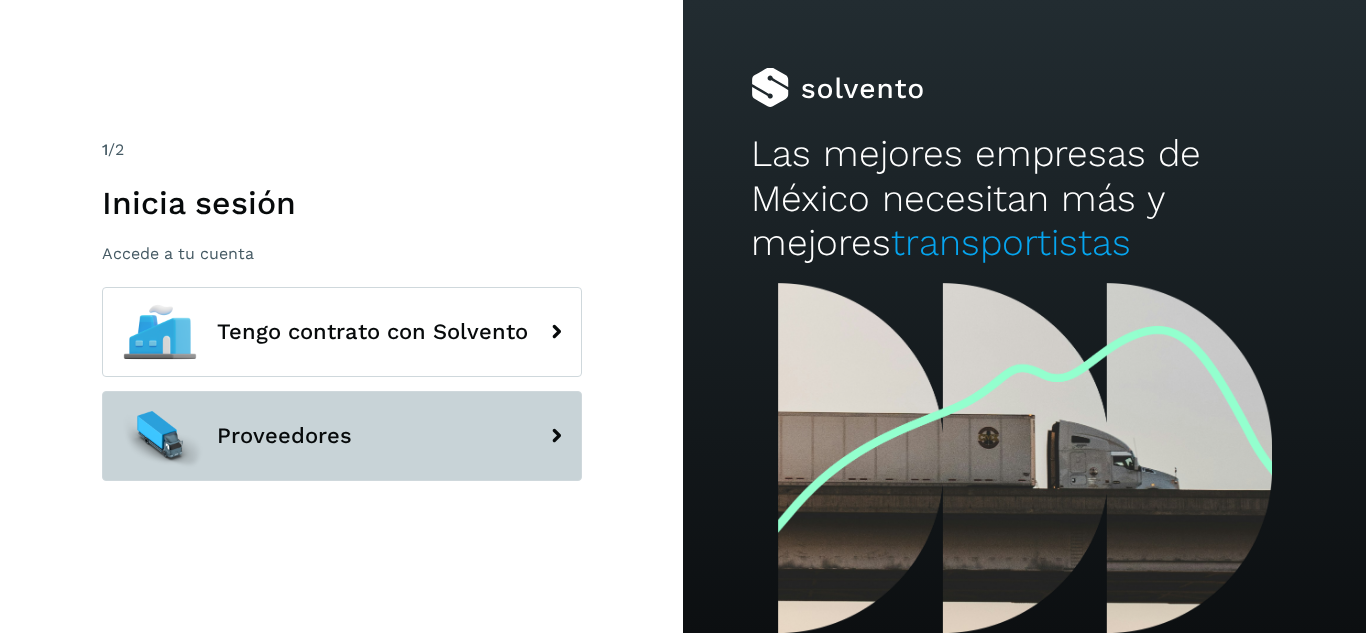 click on "Proveedores" at bounding box center (342, 436) 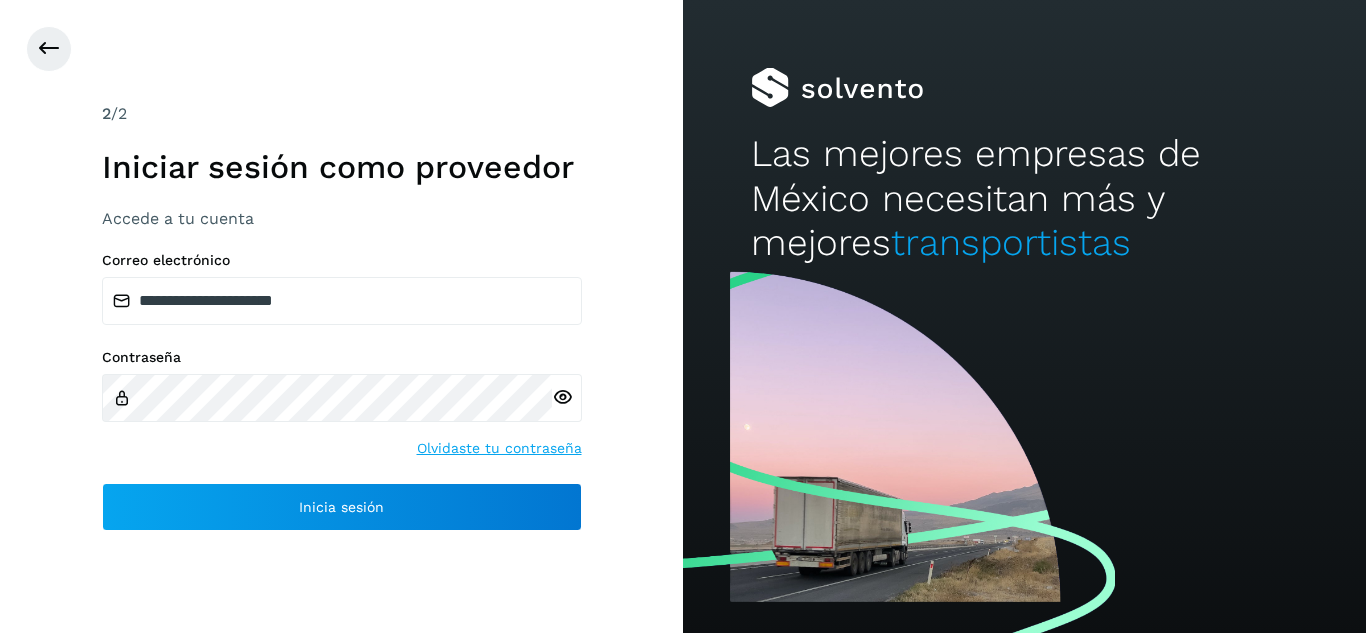 click at bounding box center (562, 397) 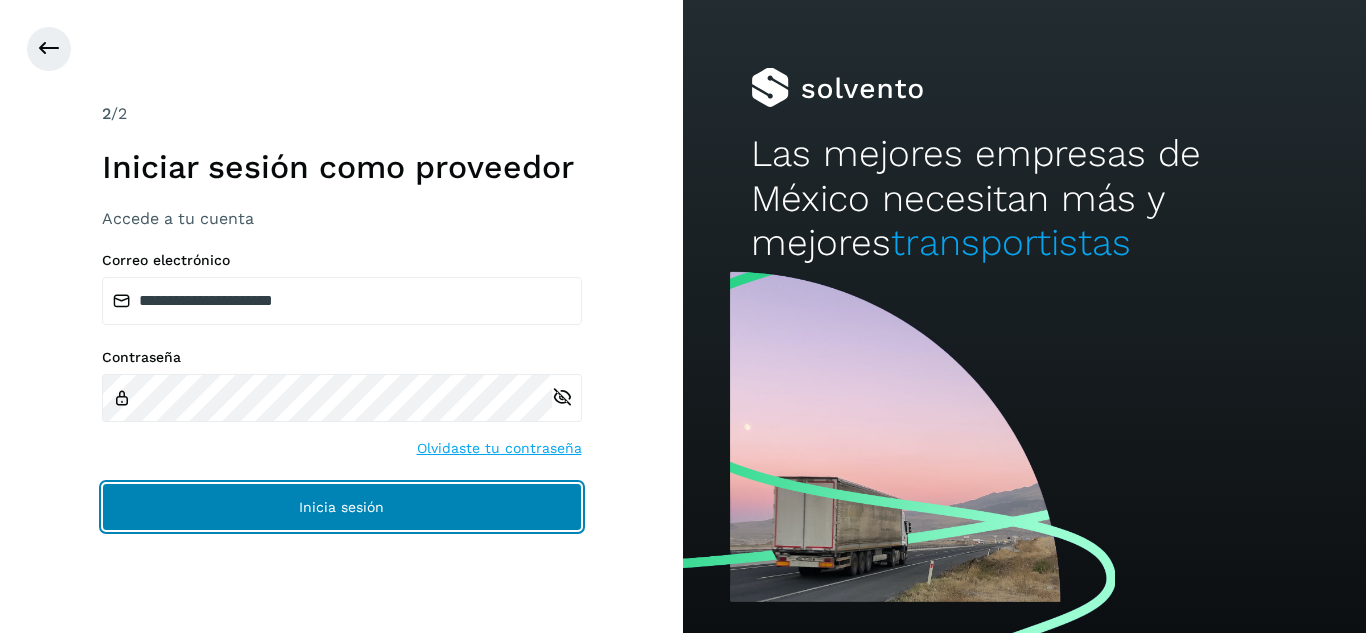 click on "Inicia sesión" 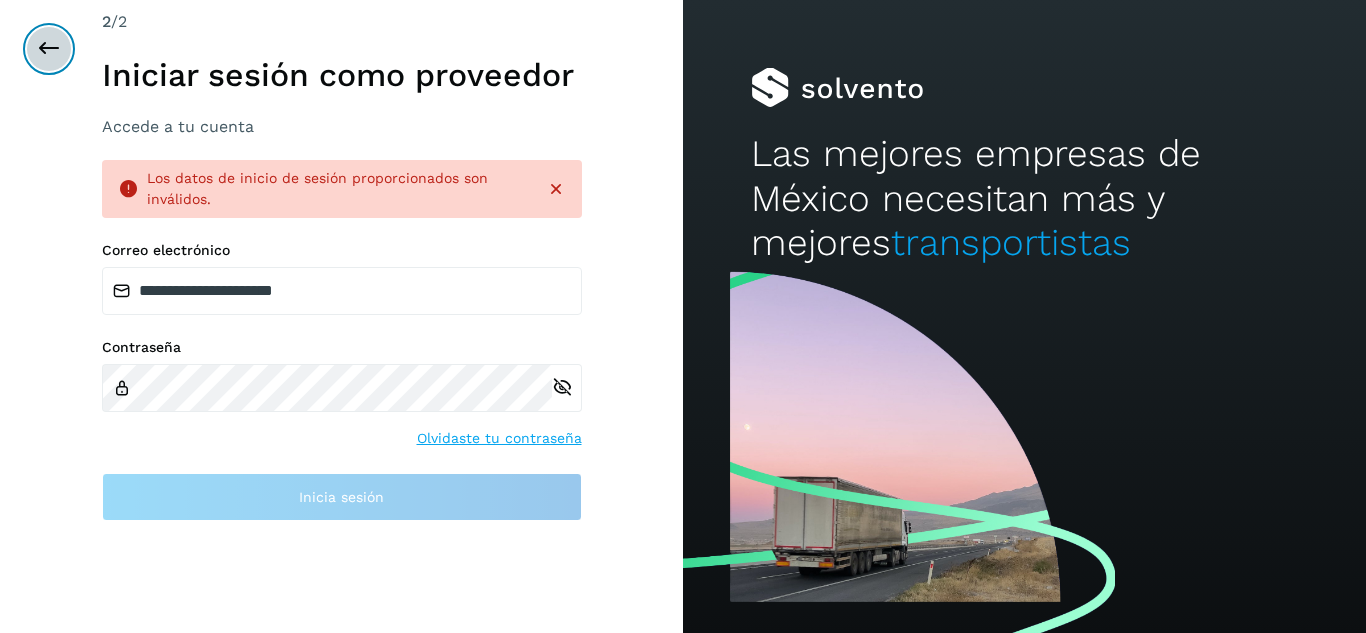 click at bounding box center [49, 49] 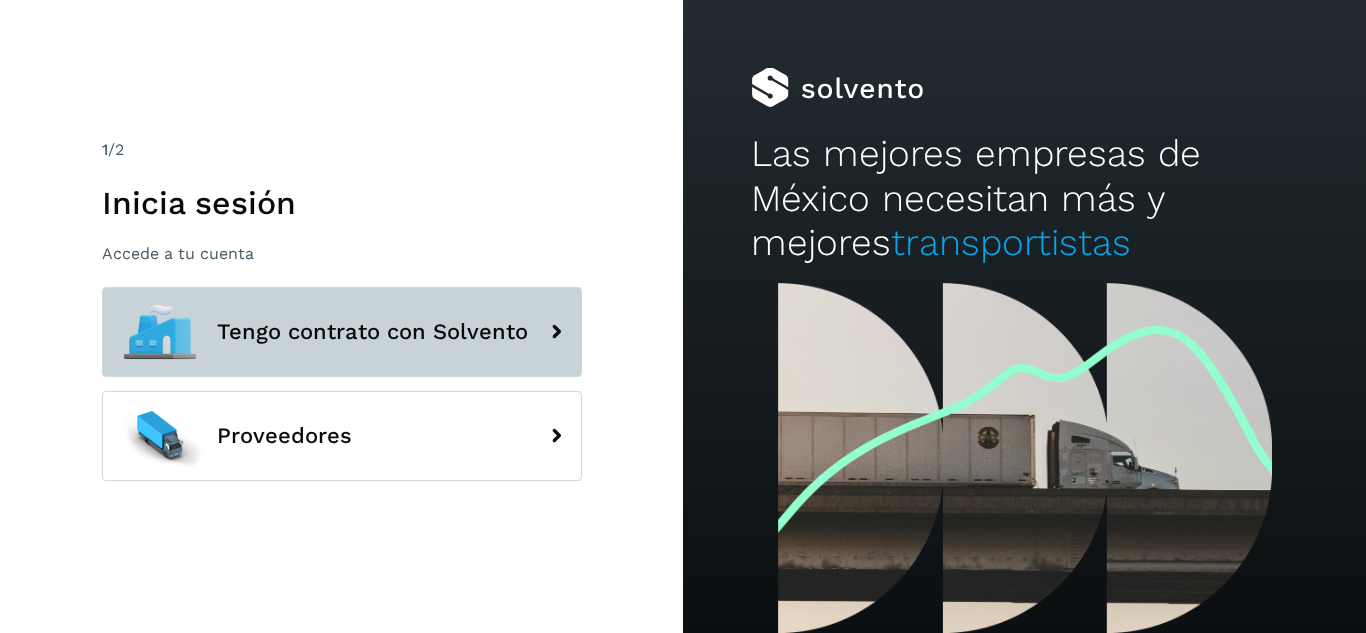 click on "Tengo contrato con Solvento" at bounding box center [342, 332] 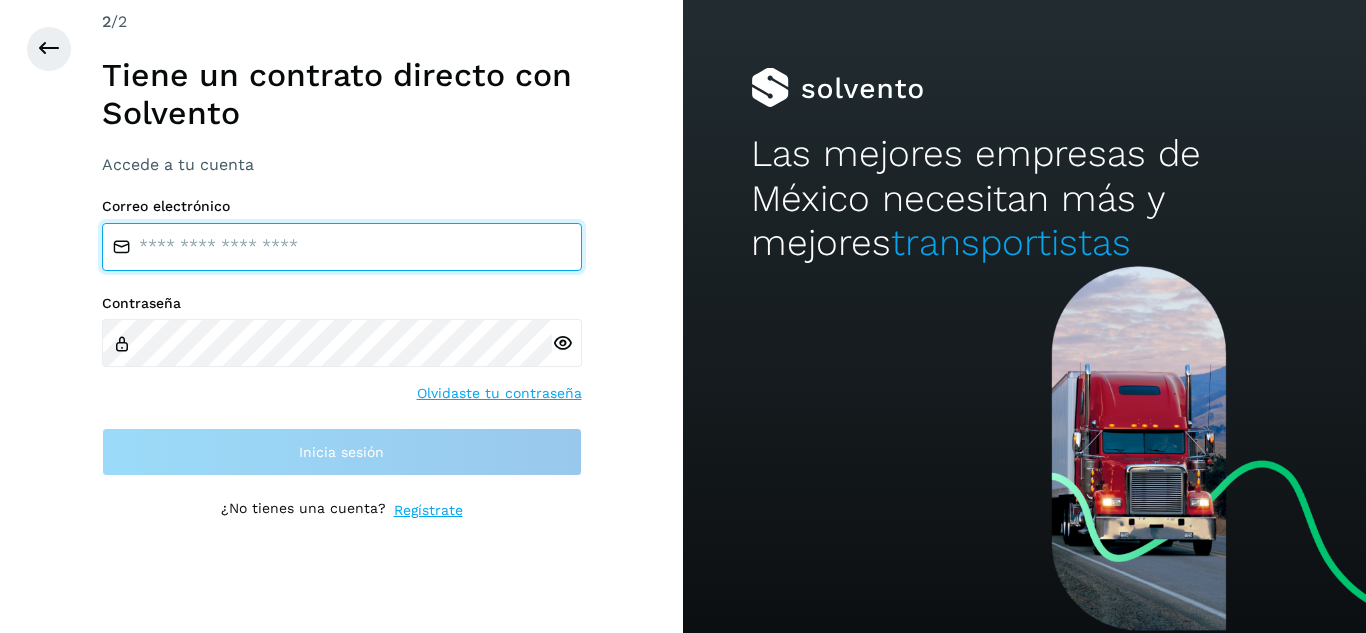 type on "**********" 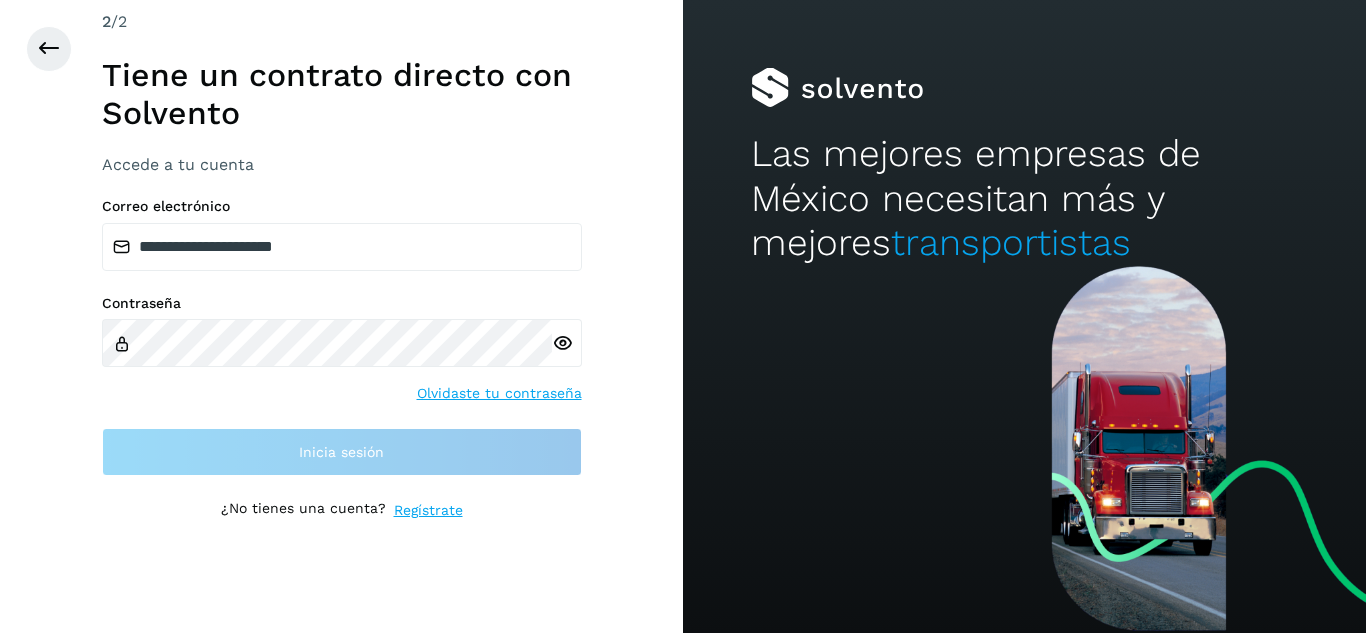 click at bounding box center [562, 343] 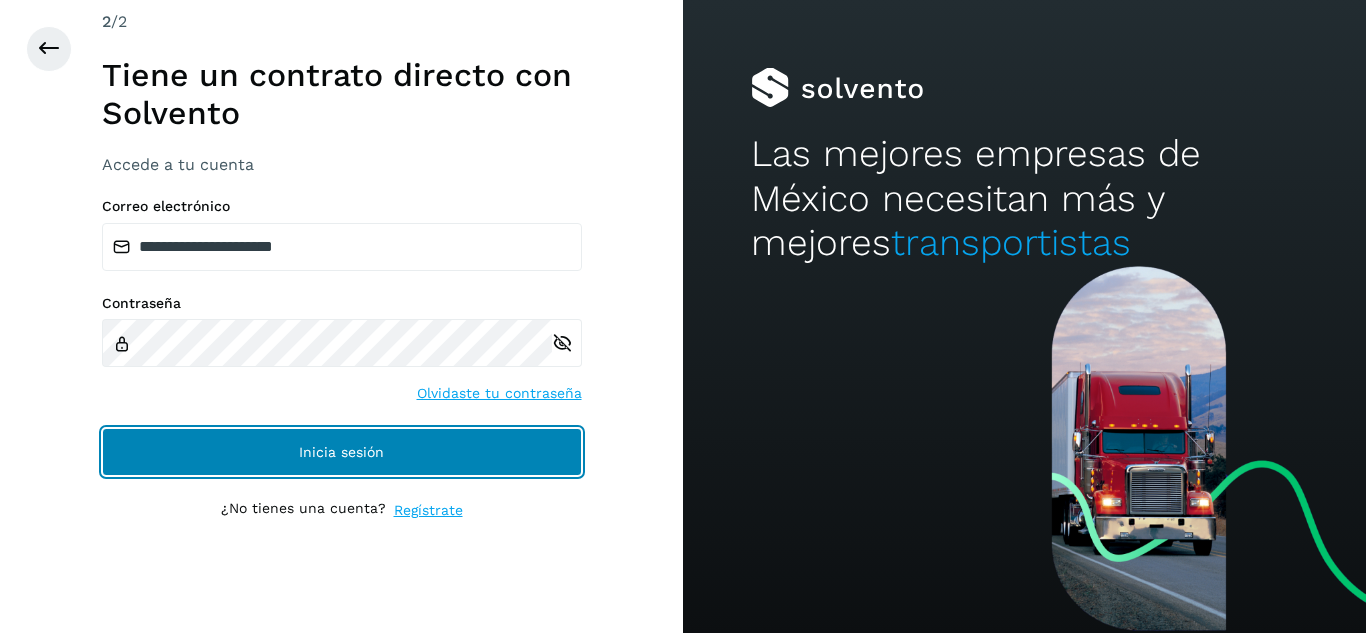 click on "Inicia sesión" at bounding box center [342, 452] 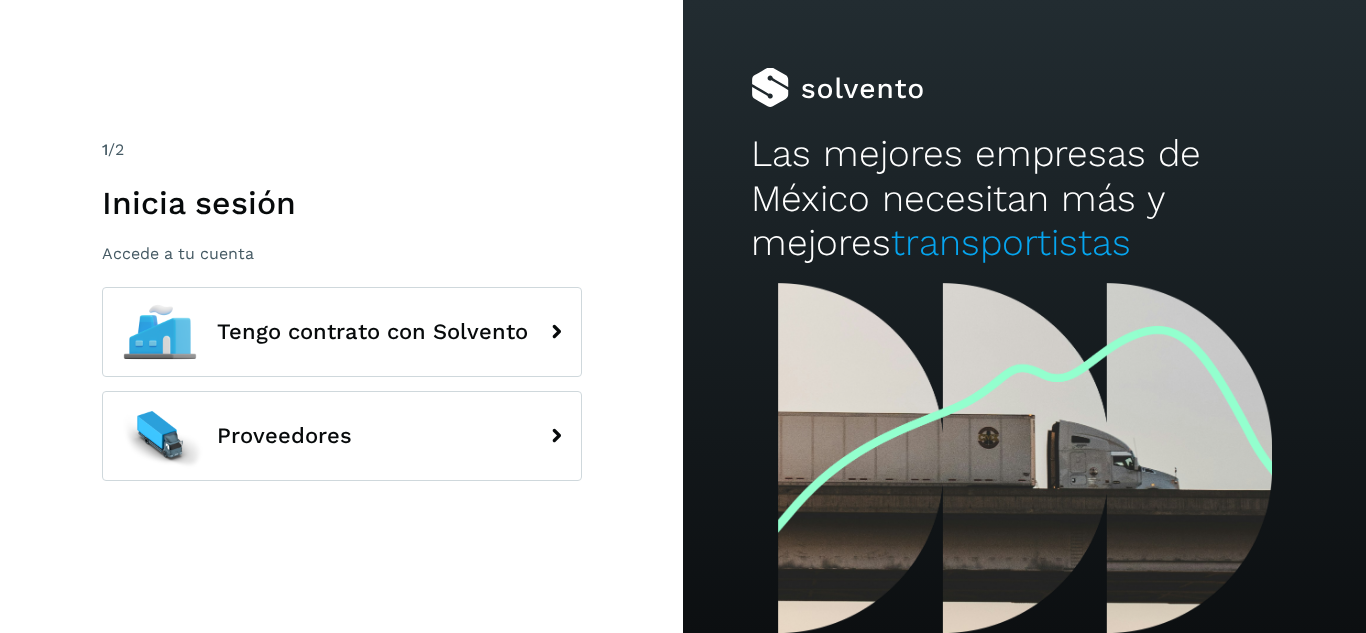 scroll, scrollTop: 0, scrollLeft: 0, axis: both 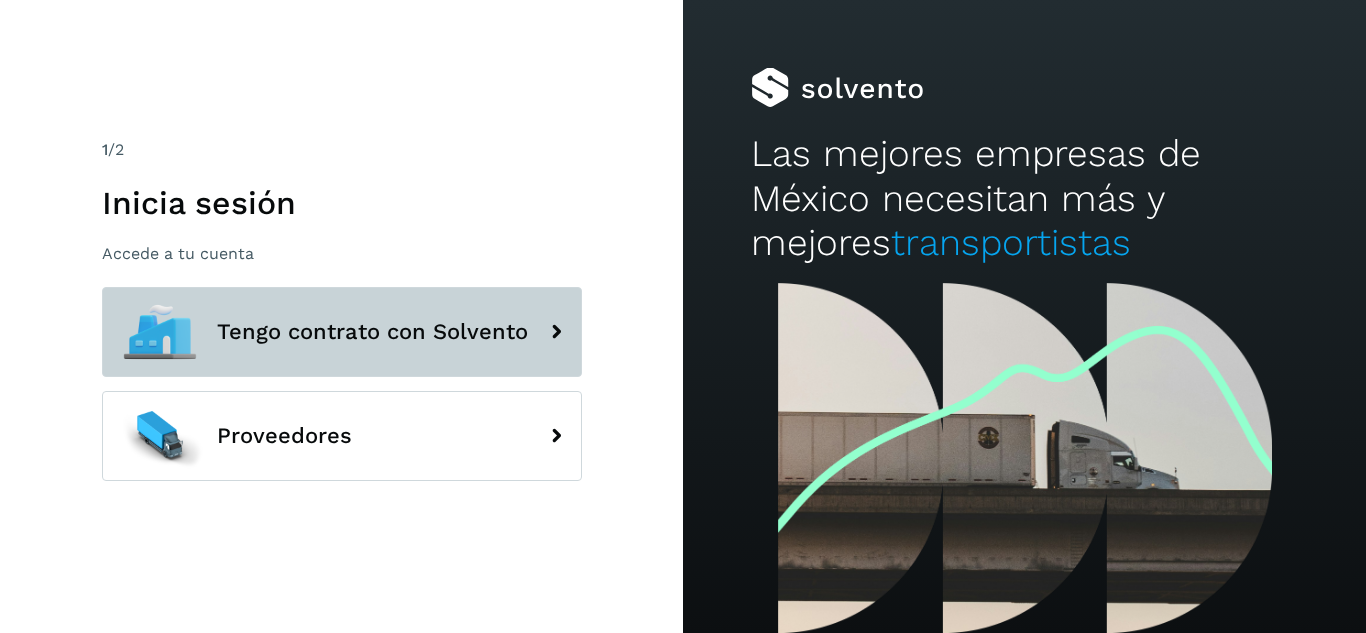 click on "Tengo contrato con Solvento" at bounding box center (342, 332) 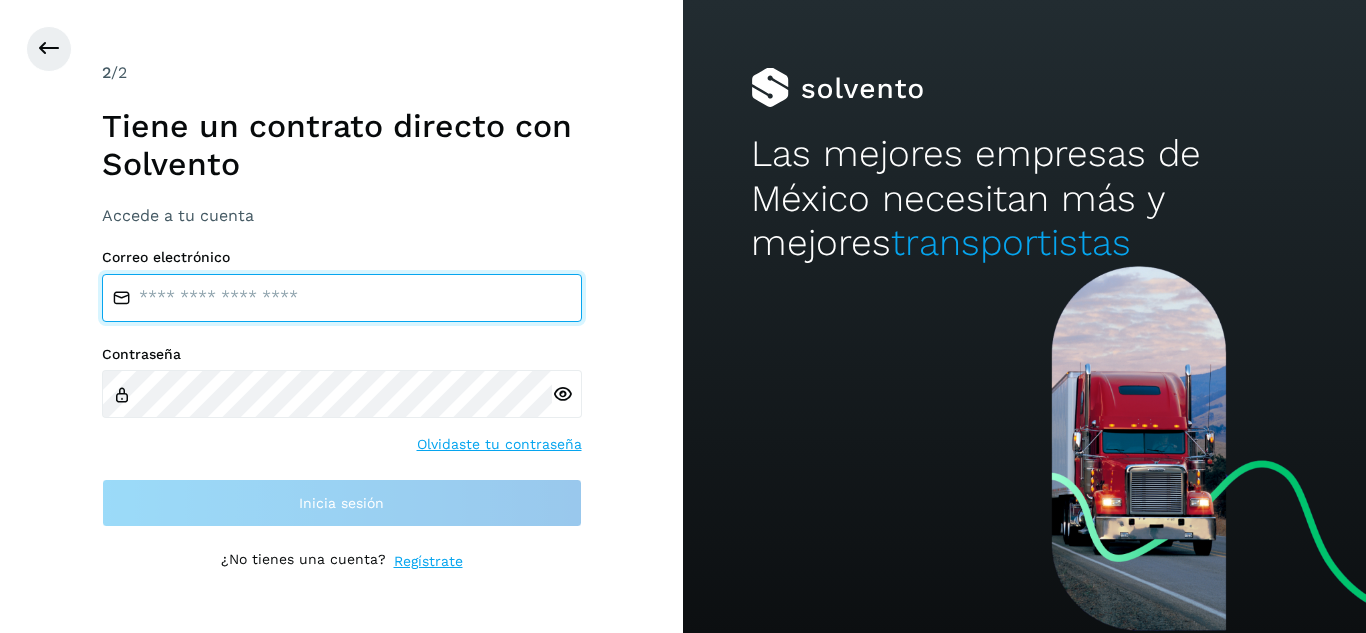 type on "**********" 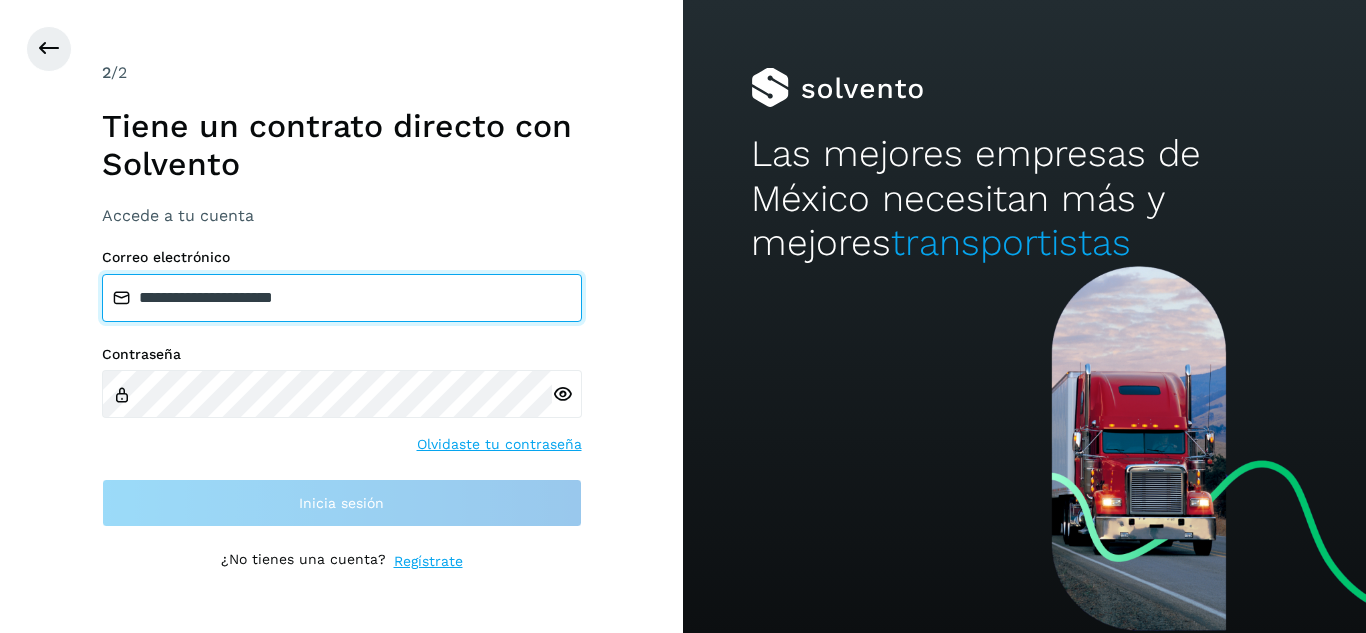 click on "**********" at bounding box center (342, 298) 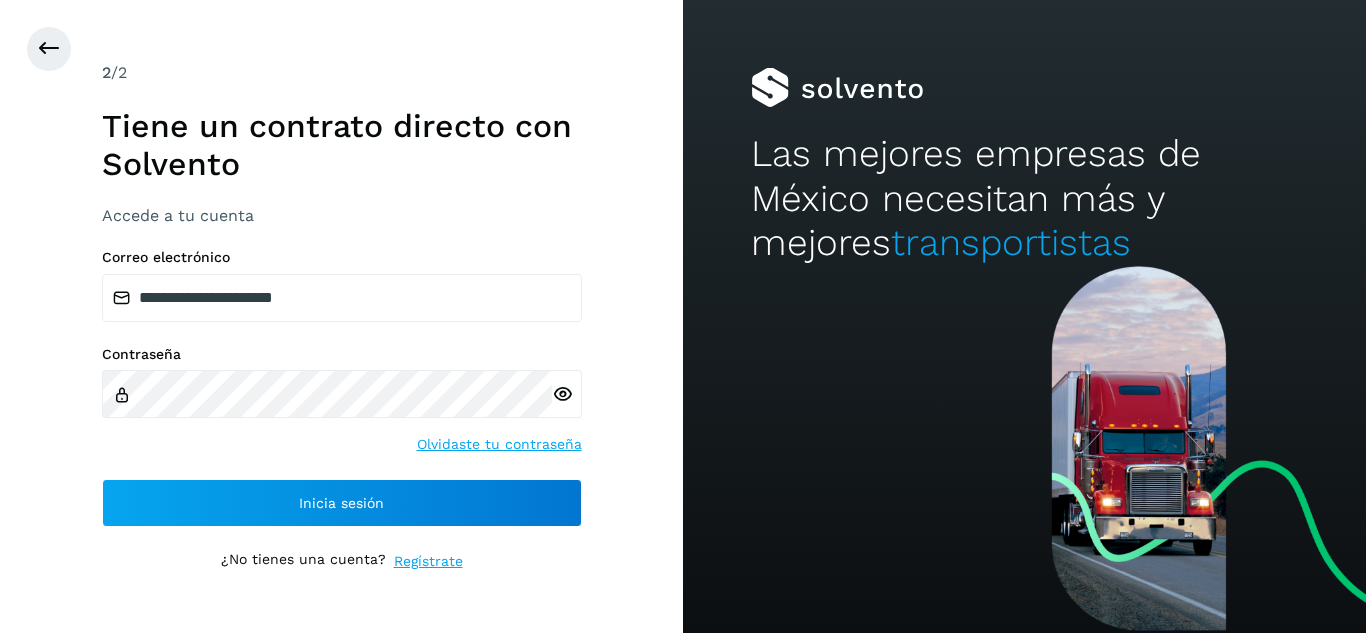 click at bounding box center [562, 394] 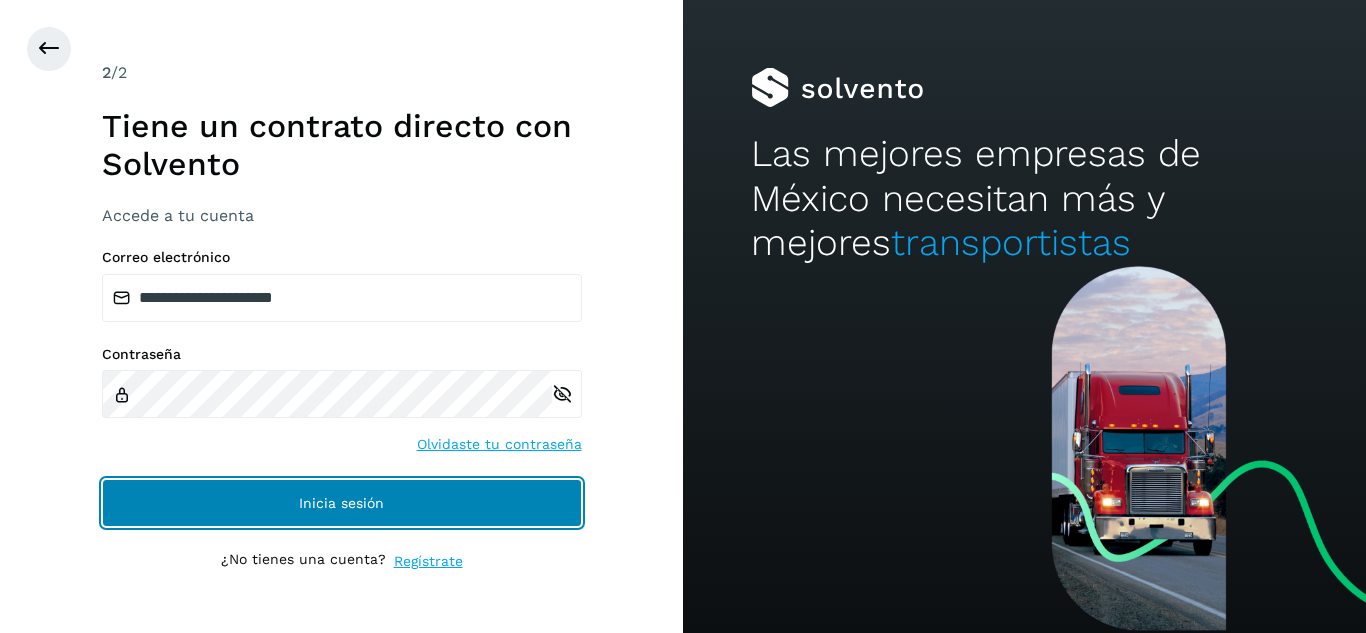 click on "Inicia sesión" 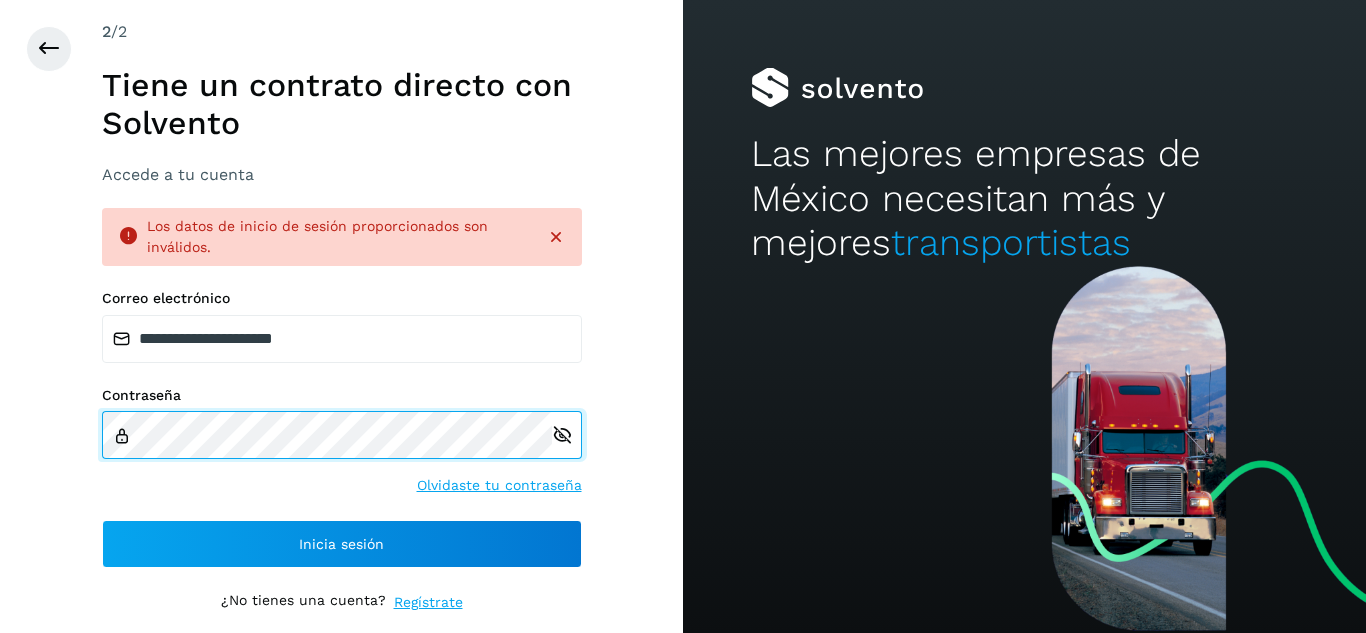 click on "**********" at bounding box center [341, 316] 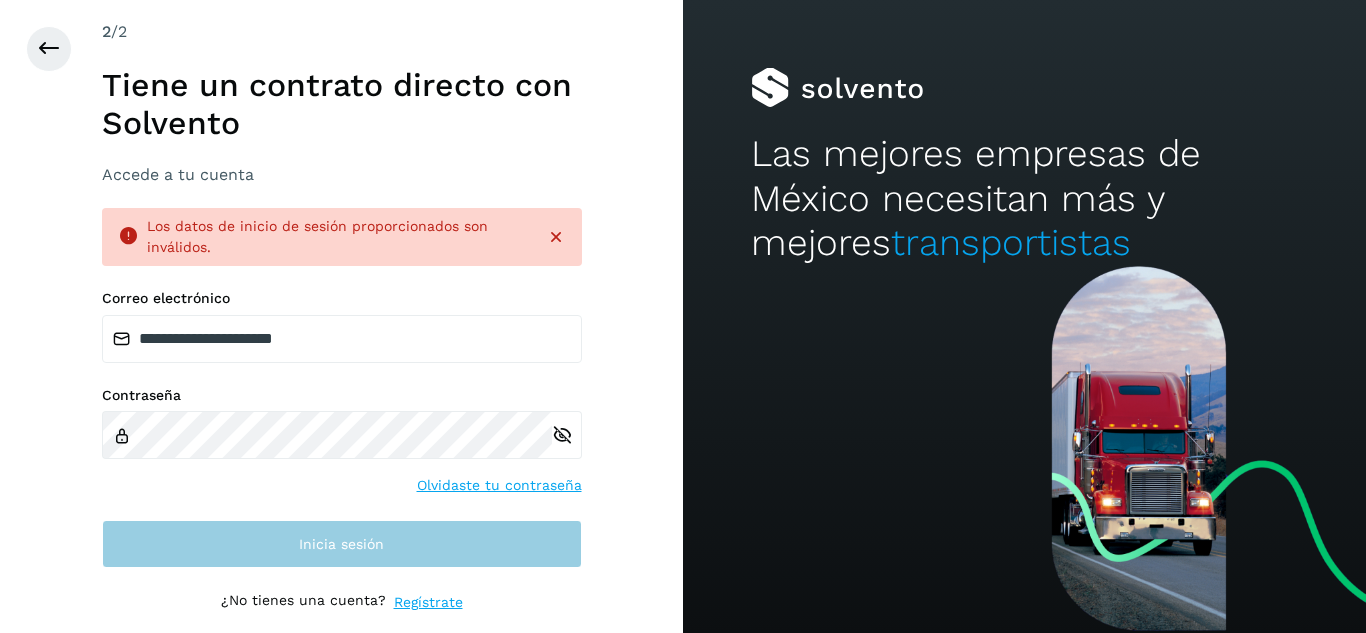 click on "**********" at bounding box center (342, 429) 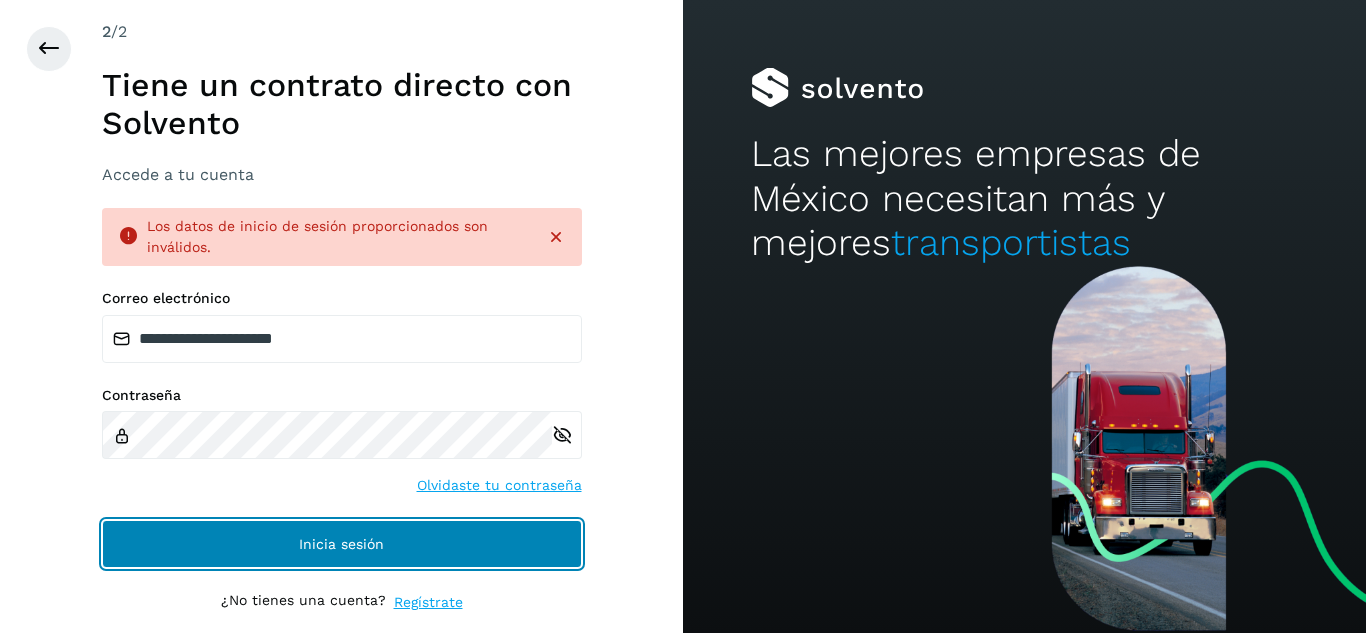click on "Inicia sesión" 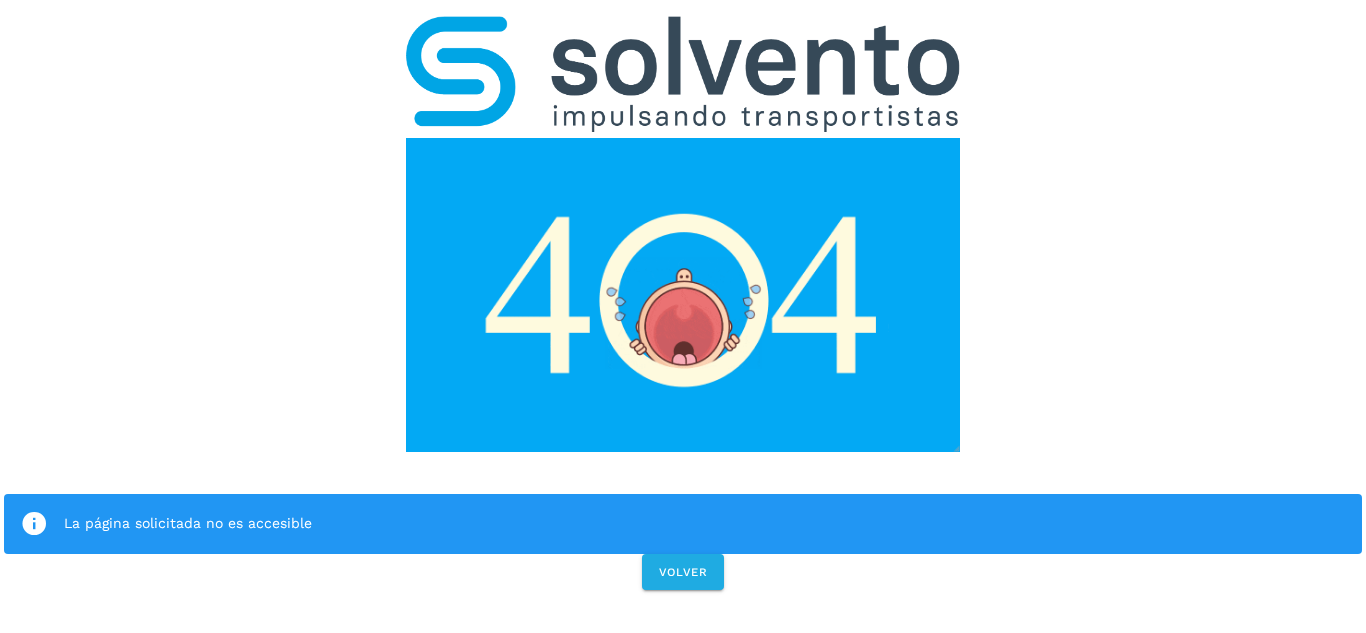 scroll, scrollTop: 0, scrollLeft: 0, axis: both 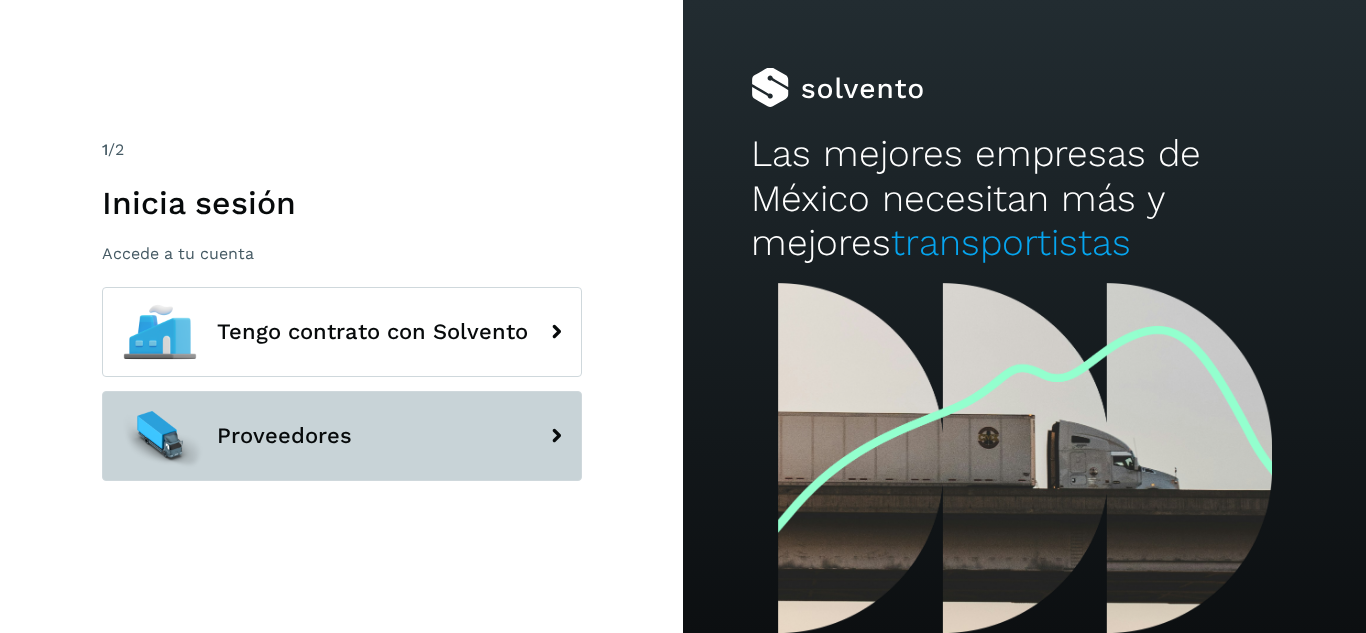 click on "Proveedores" at bounding box center [342, 436] 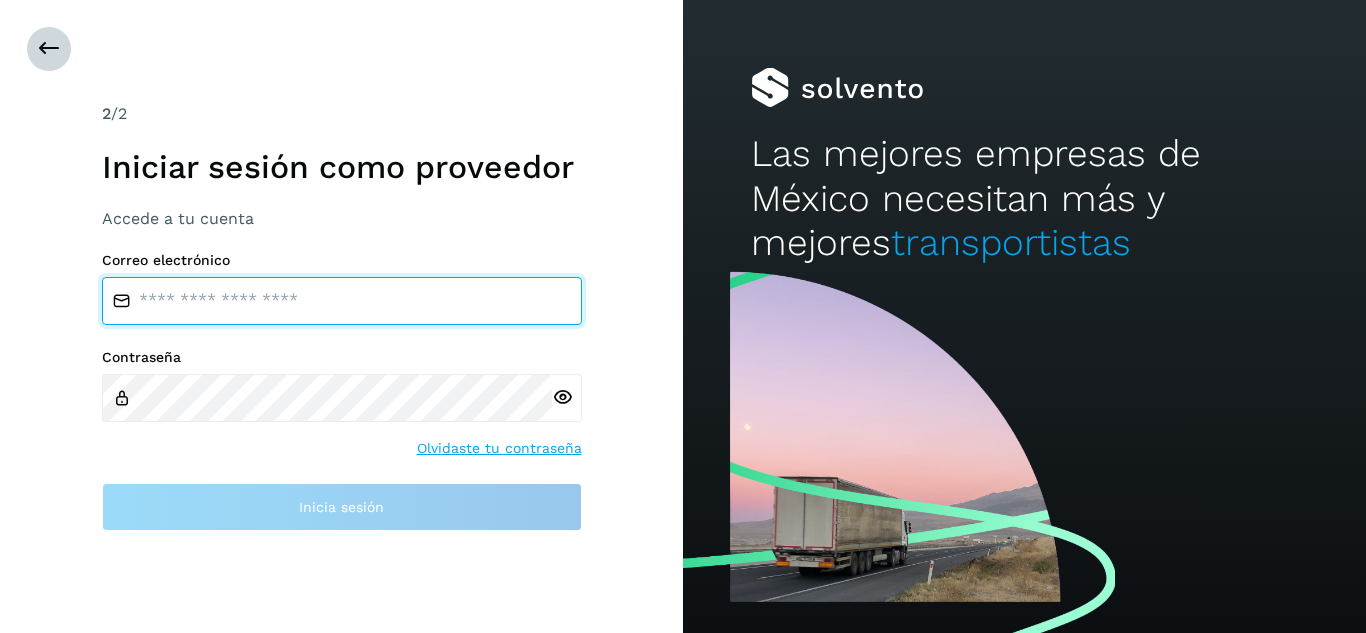 type on "**********" 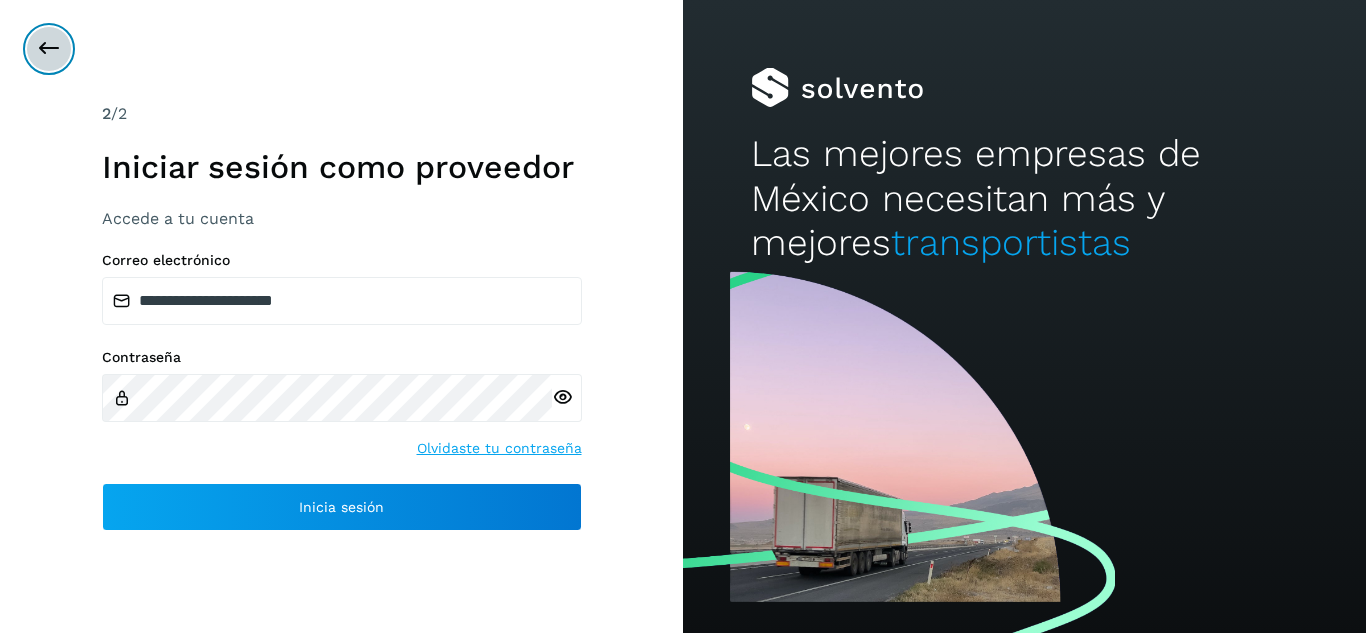 click at bounding box center [49, 49] 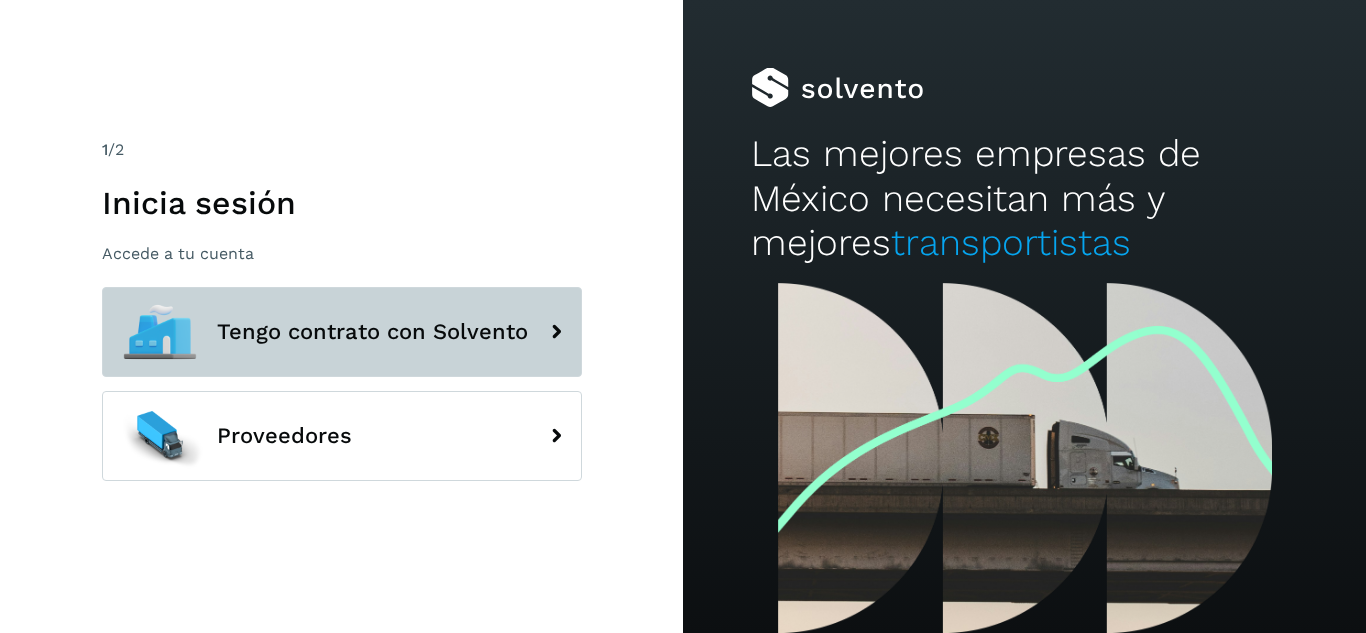 click on "Tengo contrato con Solvento" 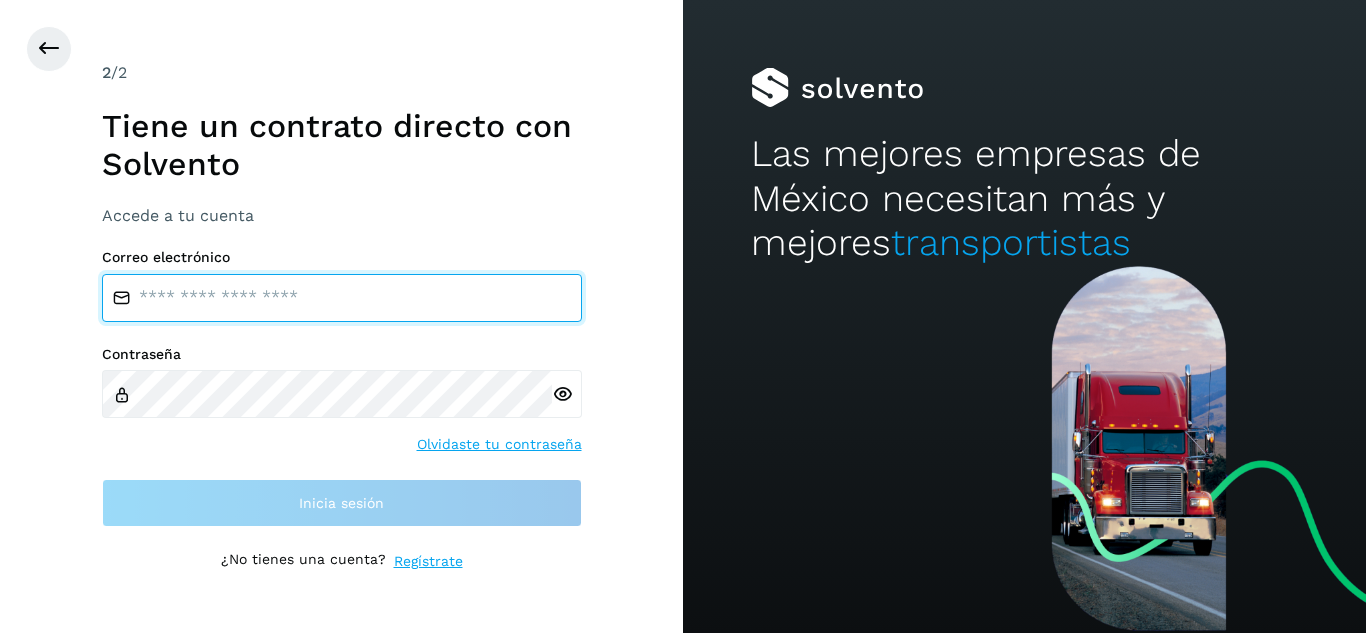 type on "**********" 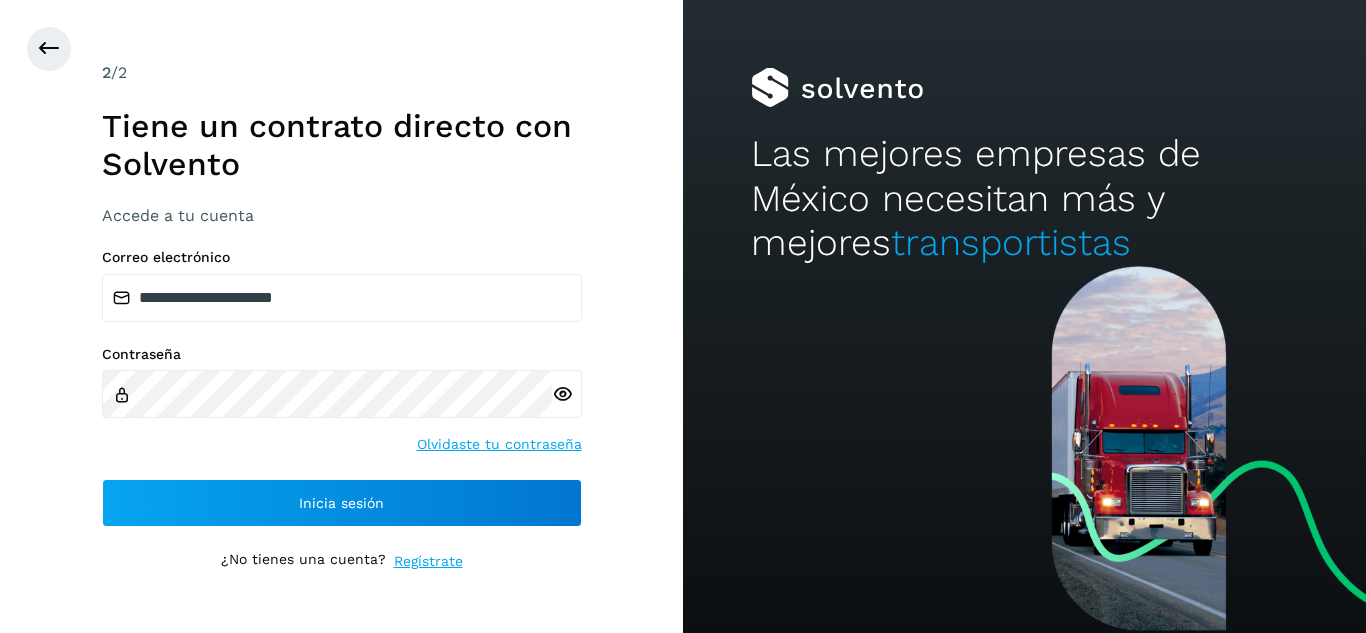 click at bounding box center (567, 394) 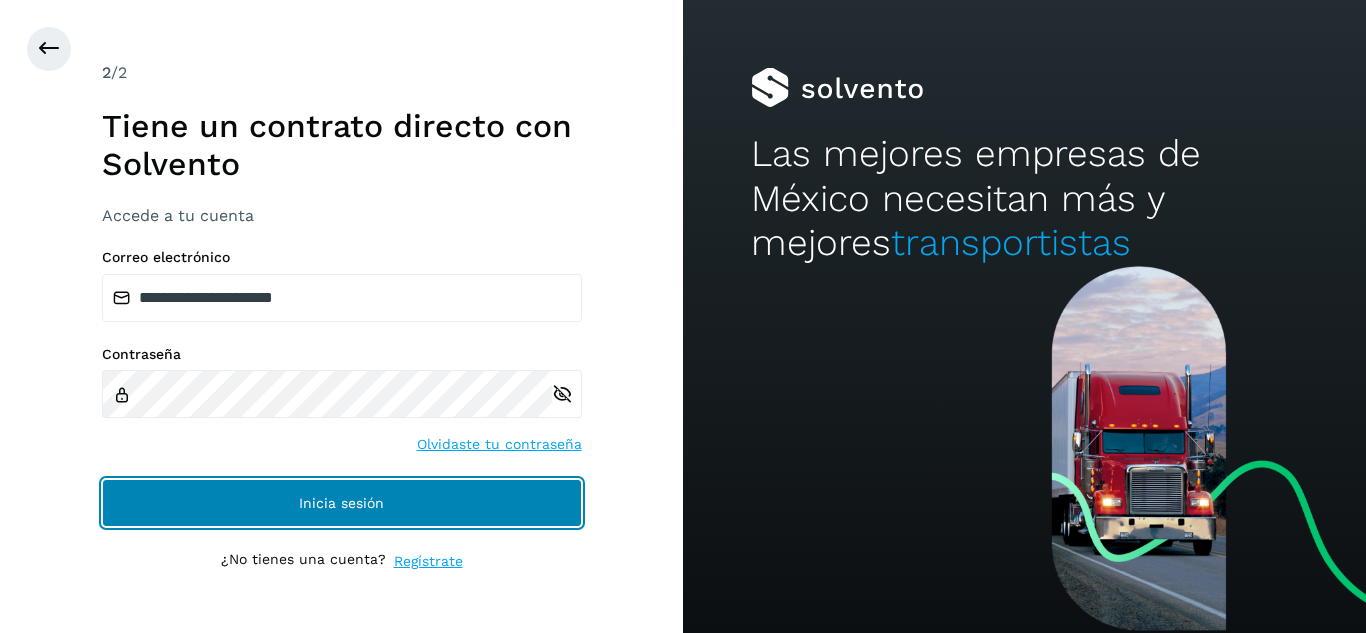 click on "Inicia sesión" at bounding box center (342, 503) 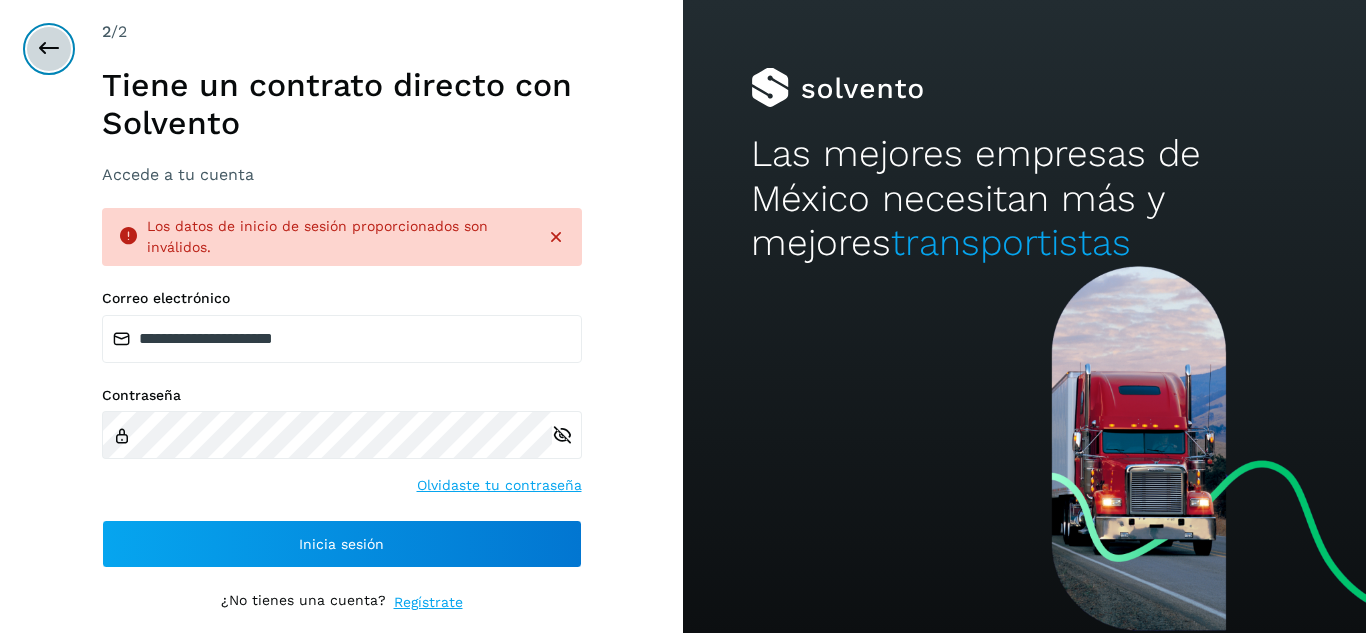 click at bounding box center [49, 49] 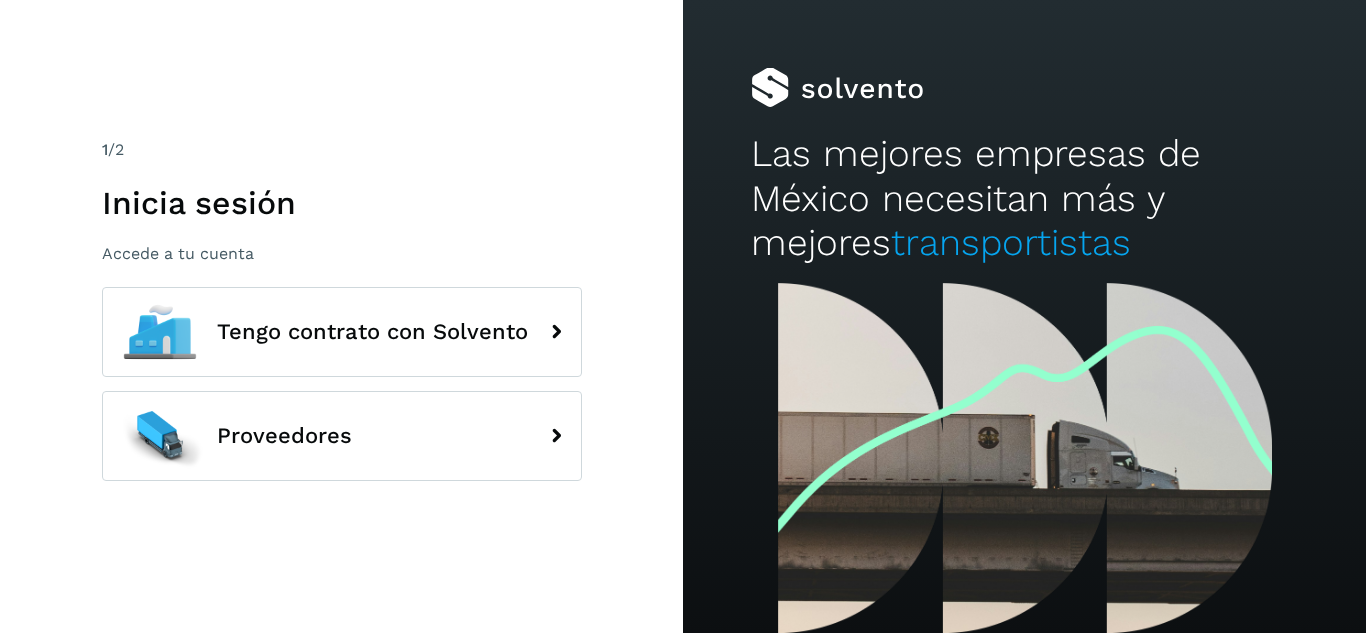 click on "1 /2 Inicia sesión Accede a tu cuenta" at bounding box center (342, 201) 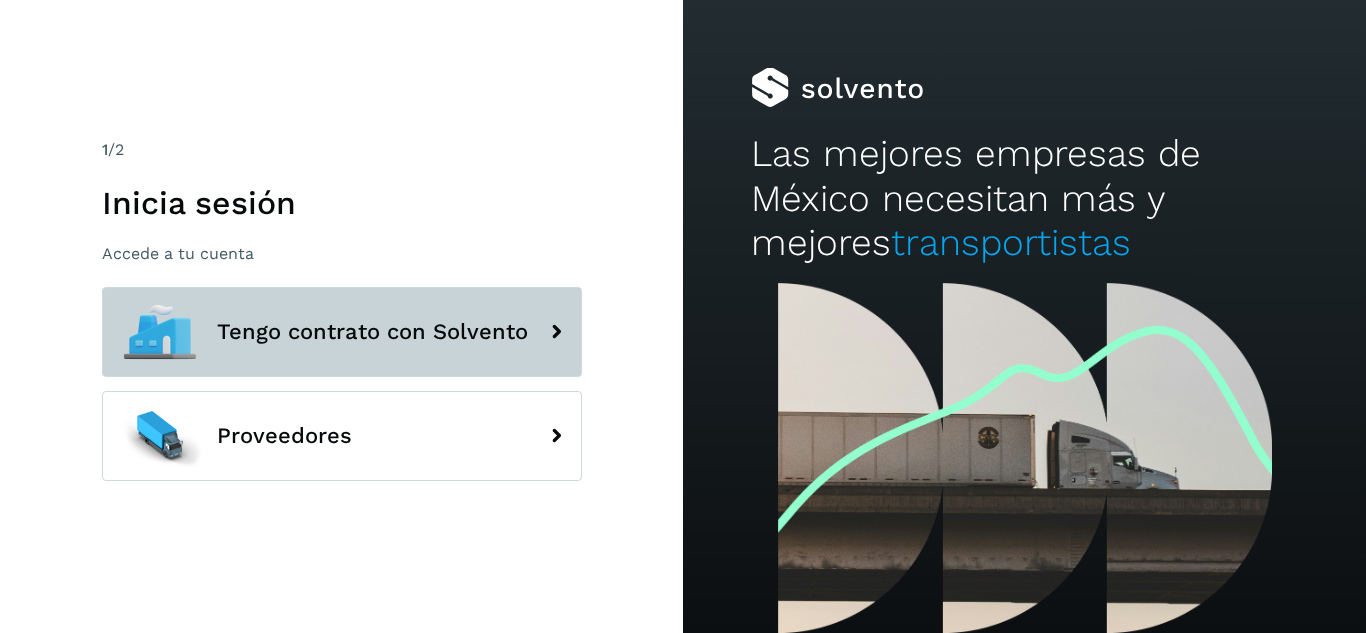 click on "Tengo contrato con Solvento" at bounding box center (342, 332) 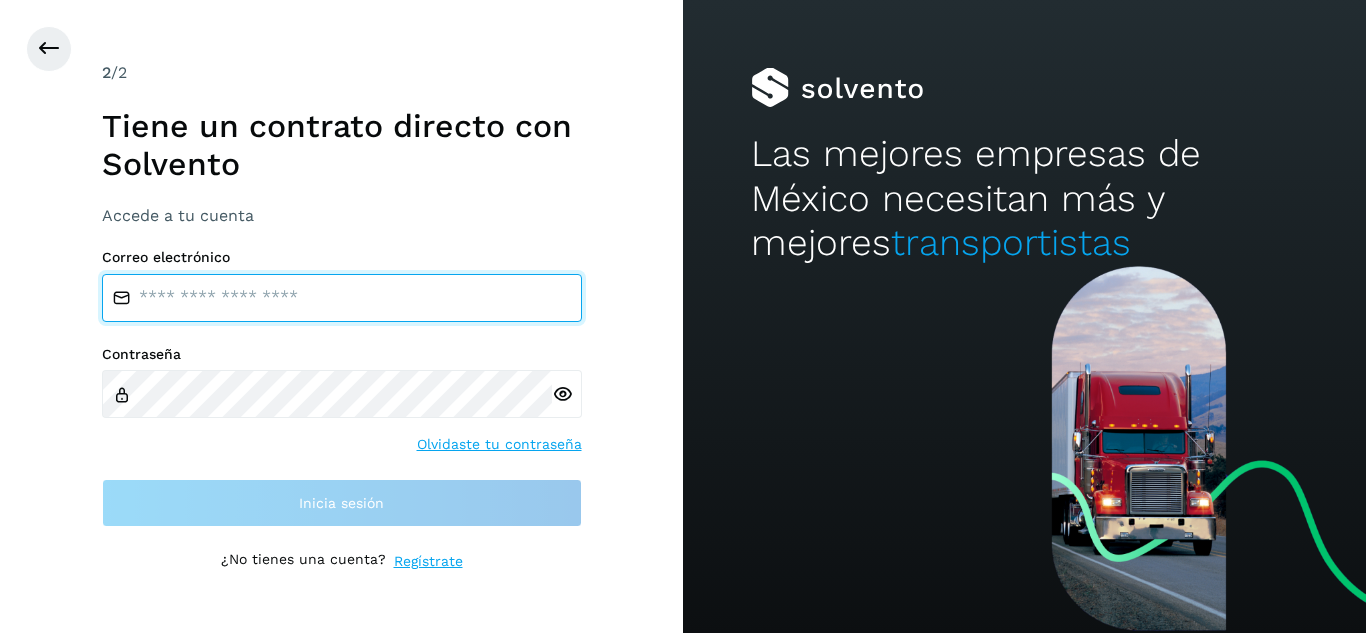 type on "**********" 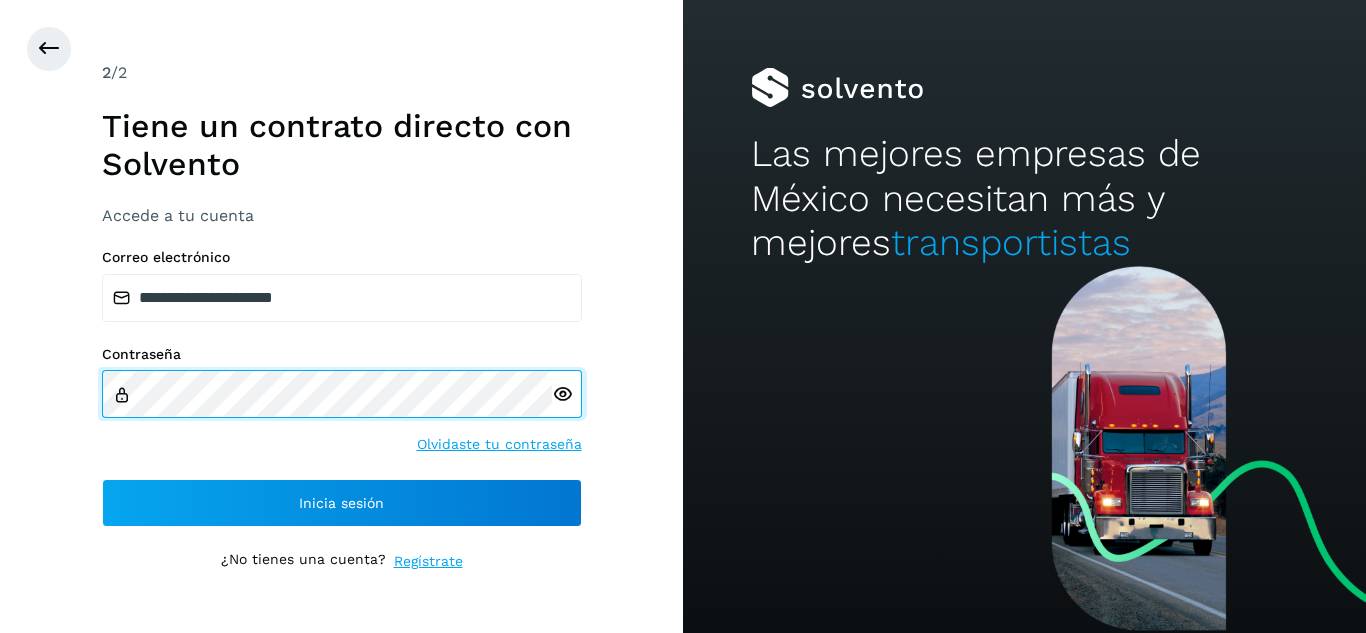 click on "**********" at bounding box center (341, 316) 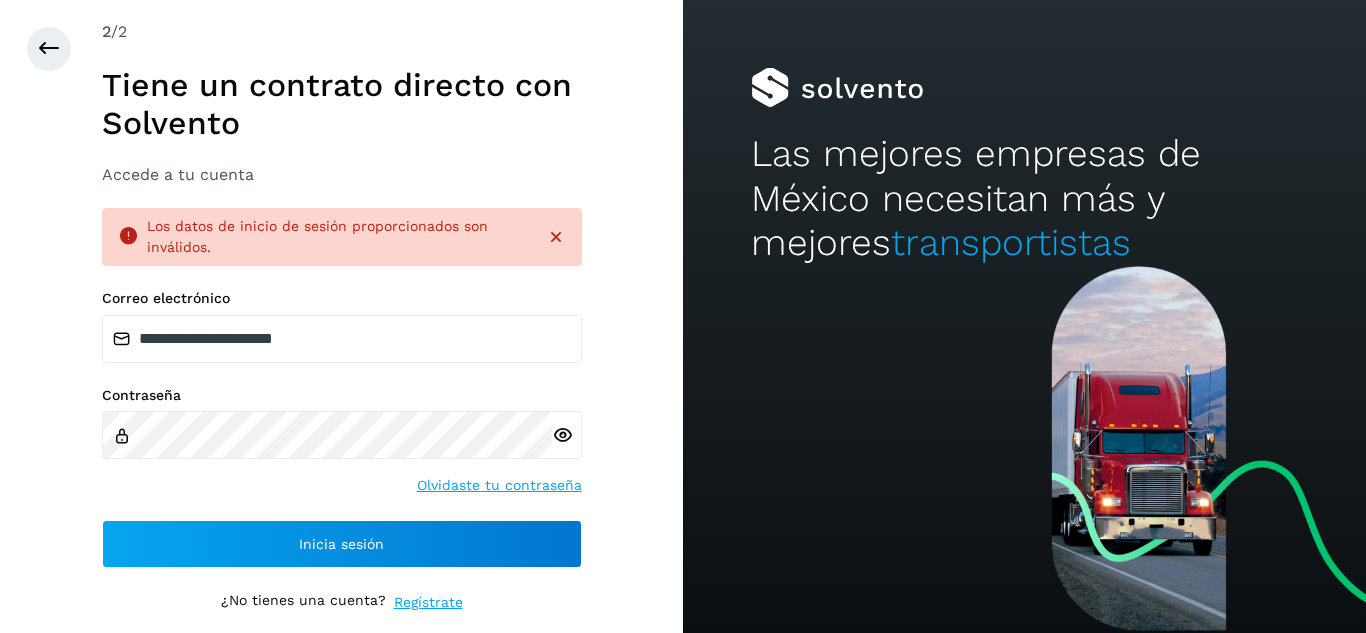 click on "Olvidaste tu contraseña" at bounding box center [499, 485] 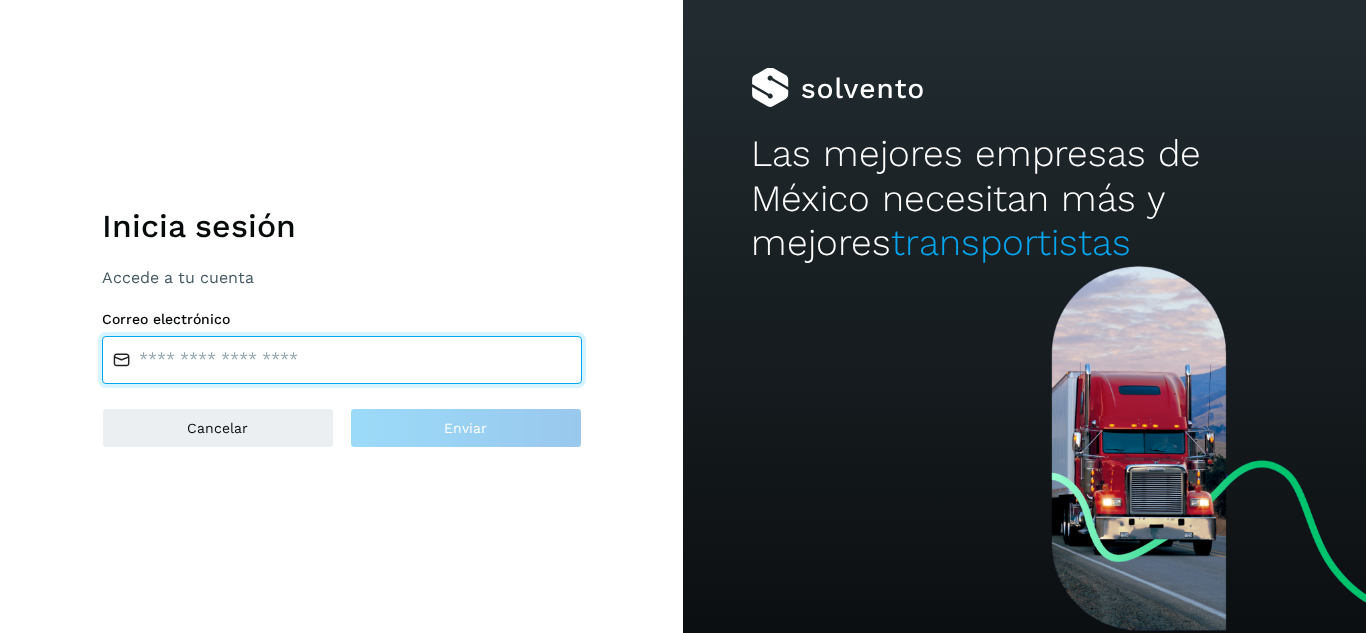 click at bounding box center (342, 360) 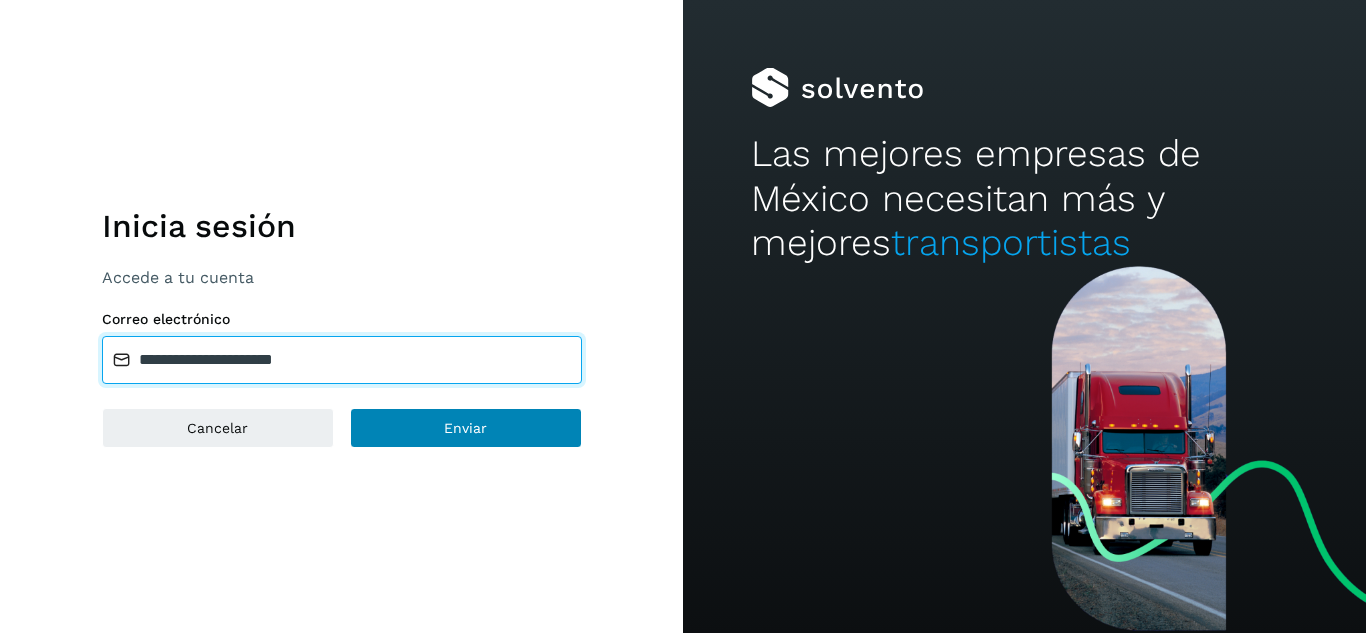 type on "**********" 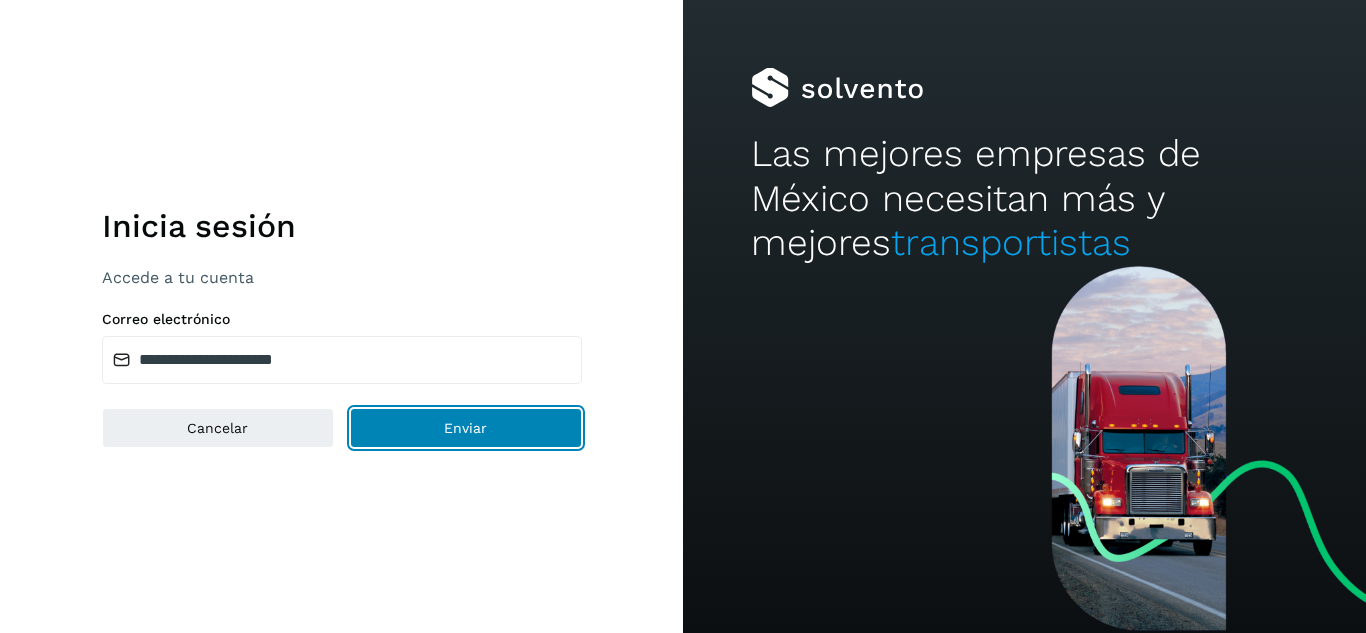 click on "Enviar" at bounding box center (466, 428) 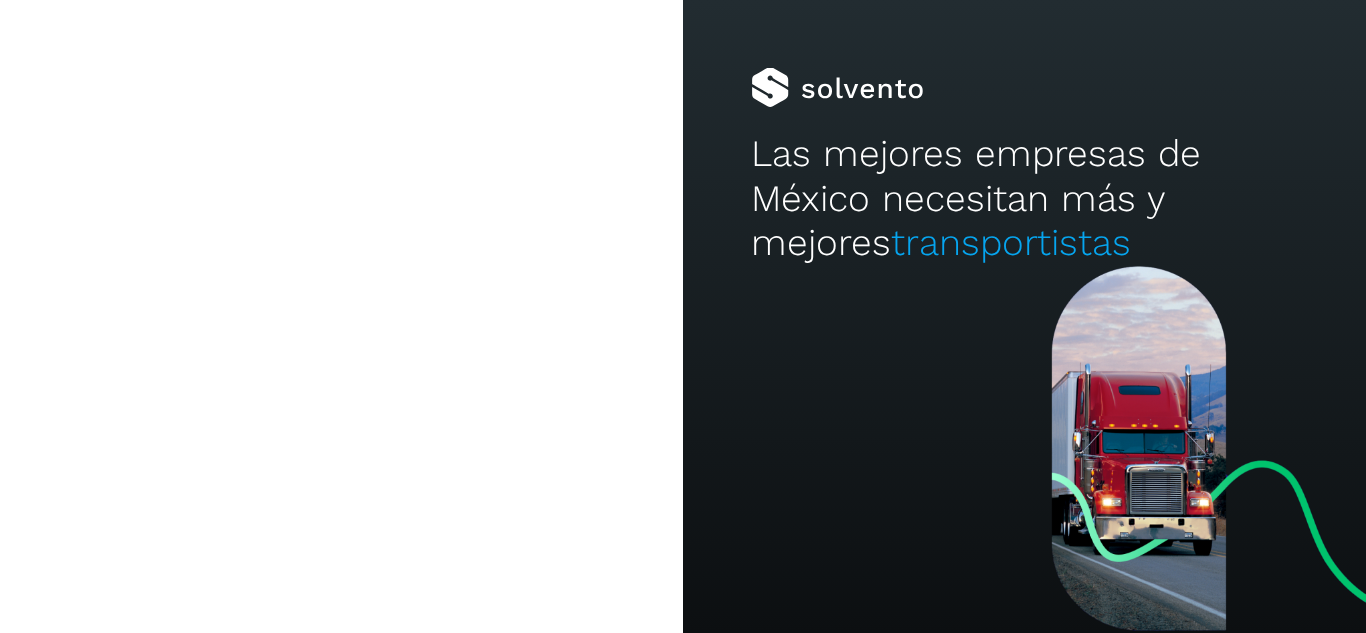 type on "**********" 